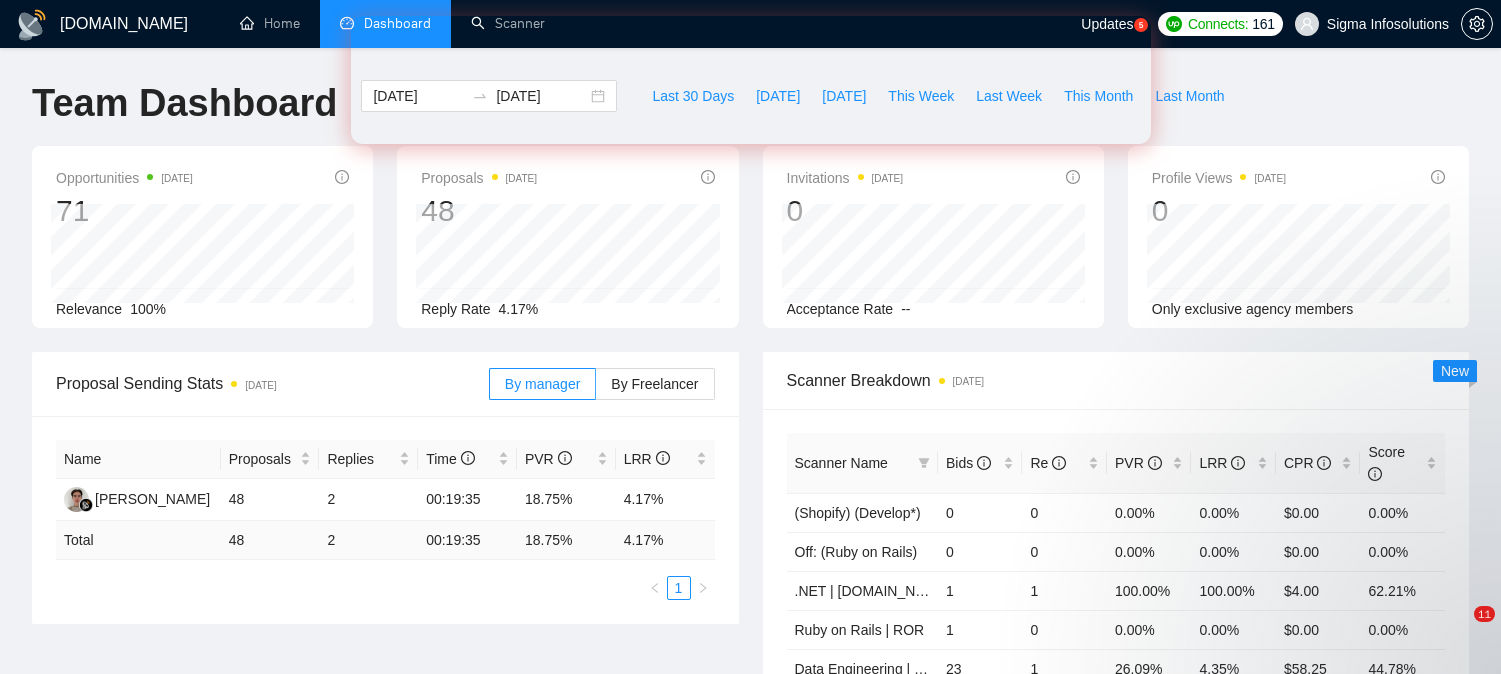 scroll, scrollTop: 774, scrollLeft: 0, axis: vertical 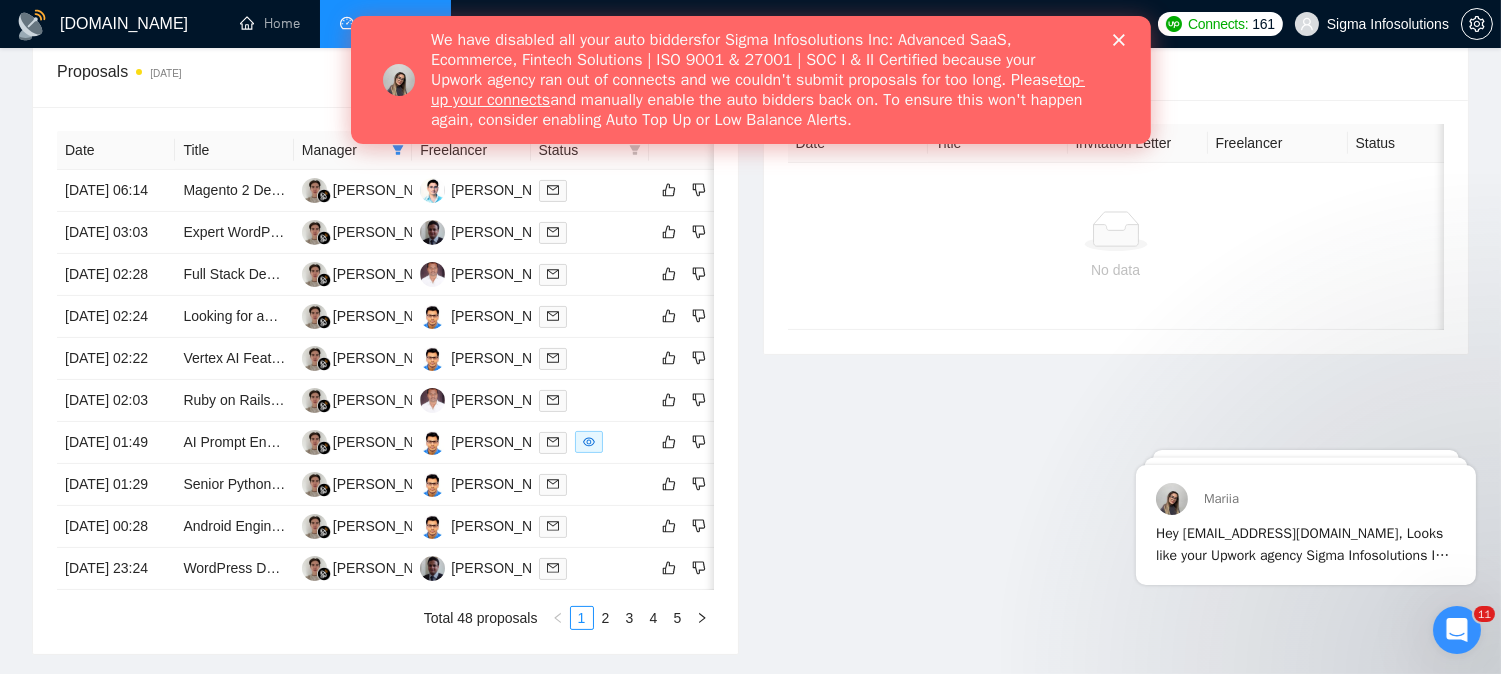 click 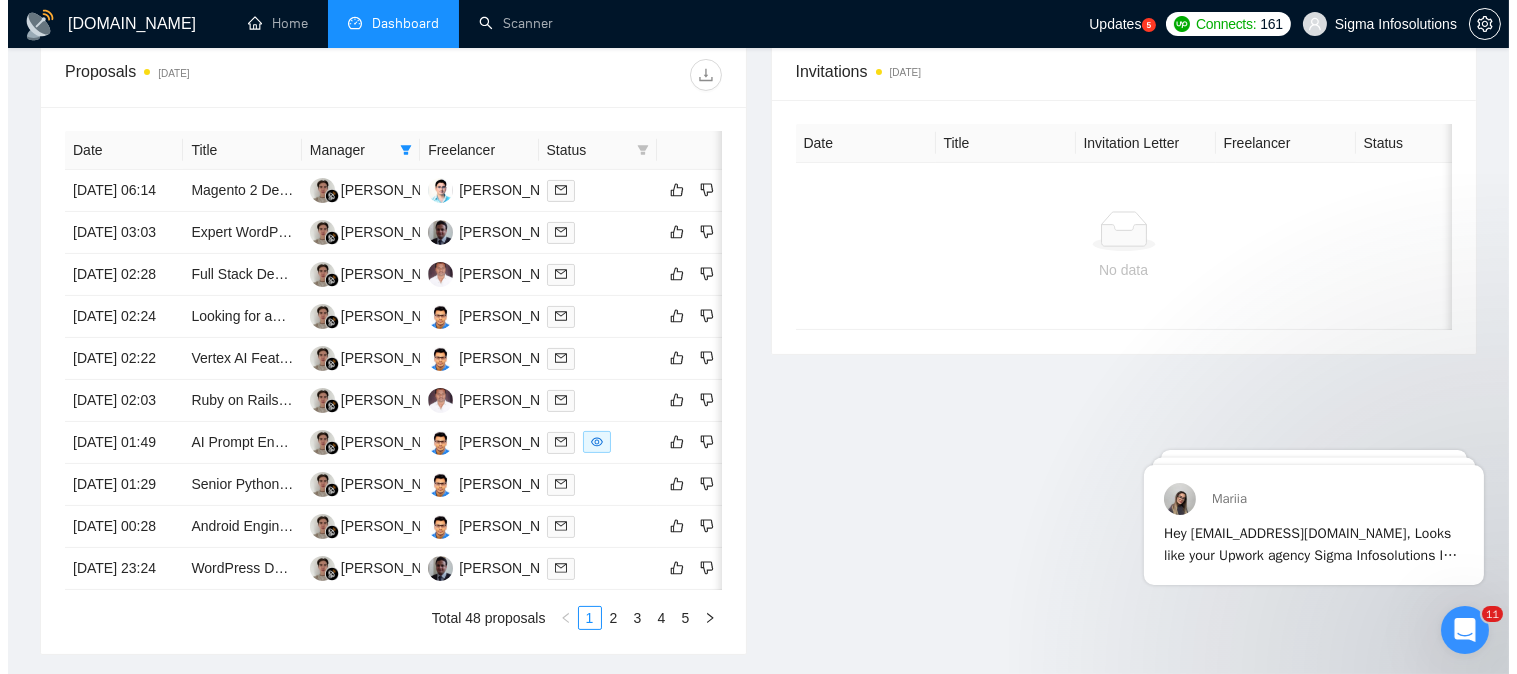 scroll, scrollTop: 0, scrollLeft: 0, axis: both 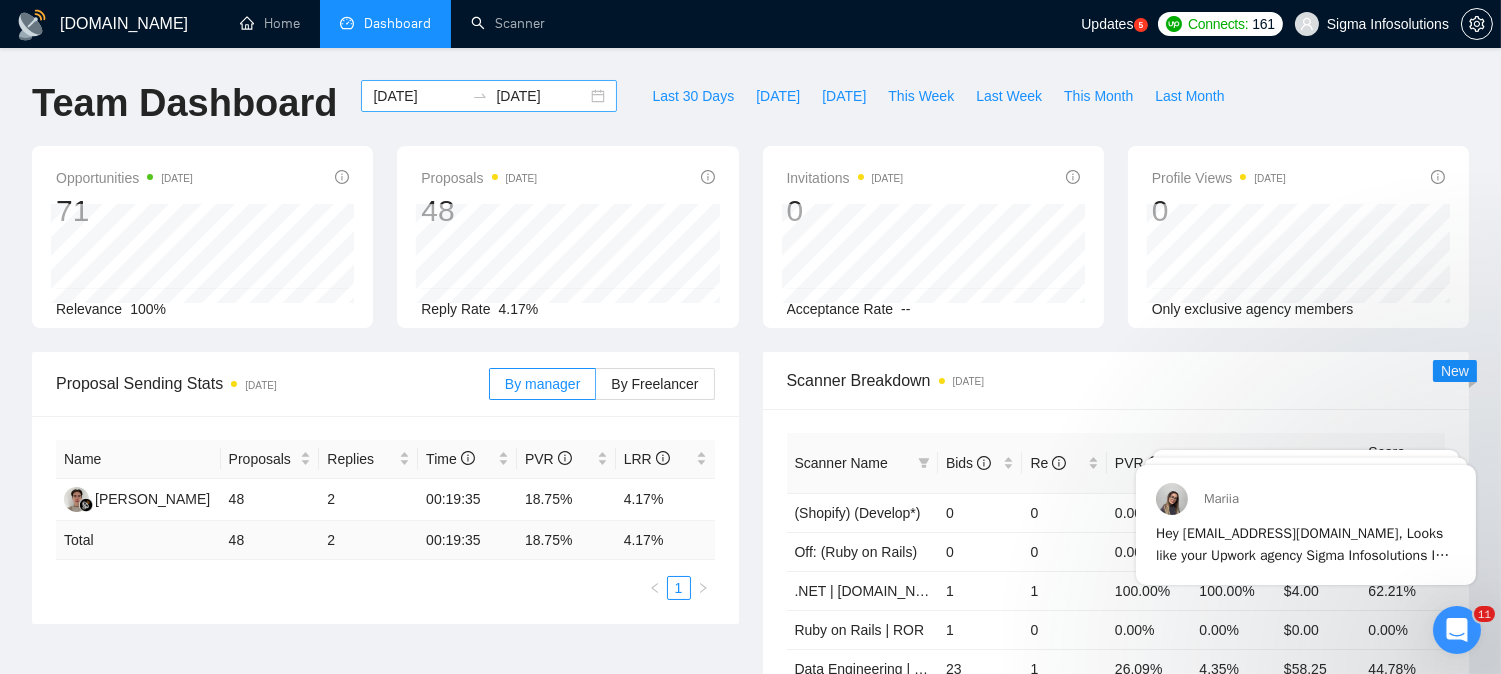 click on "2025-07-04" at bounding box center (418, 96) 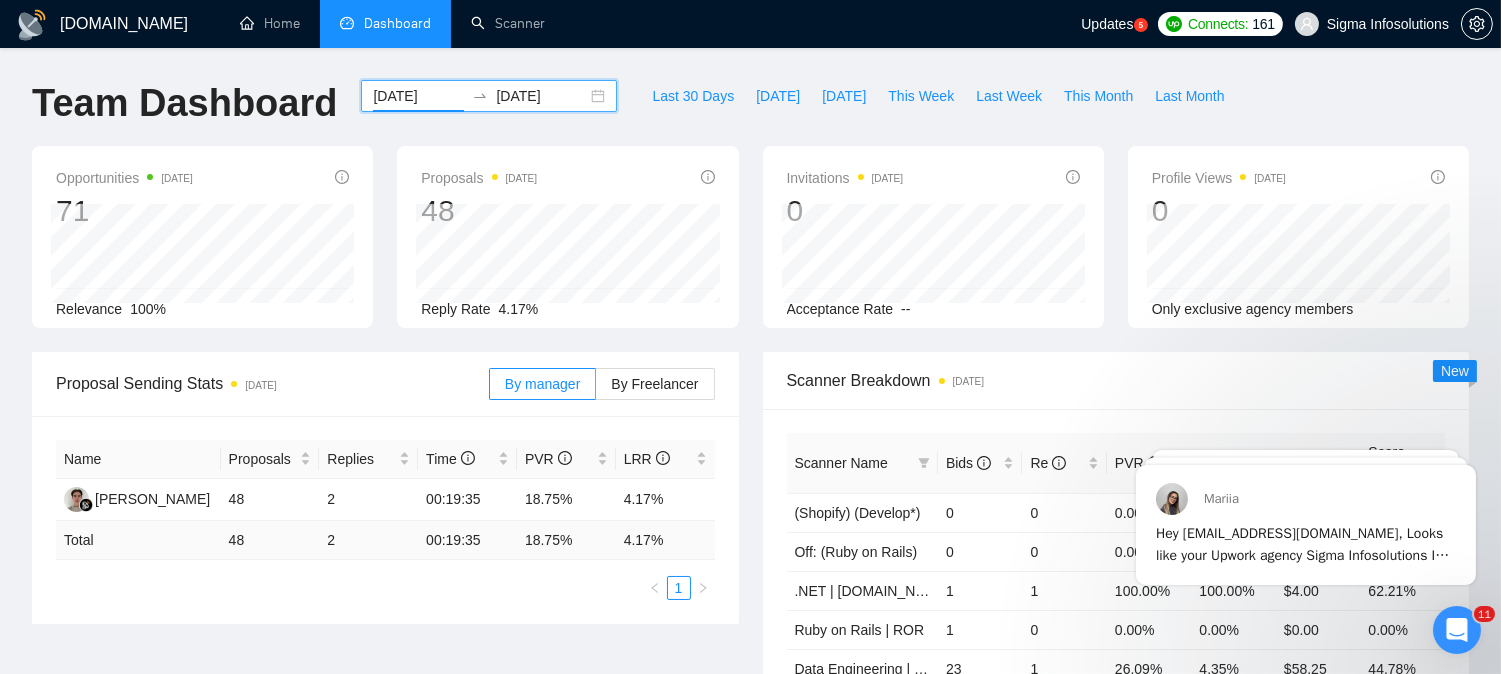 click on "2025-07-04" at bounding box center [418, 96] 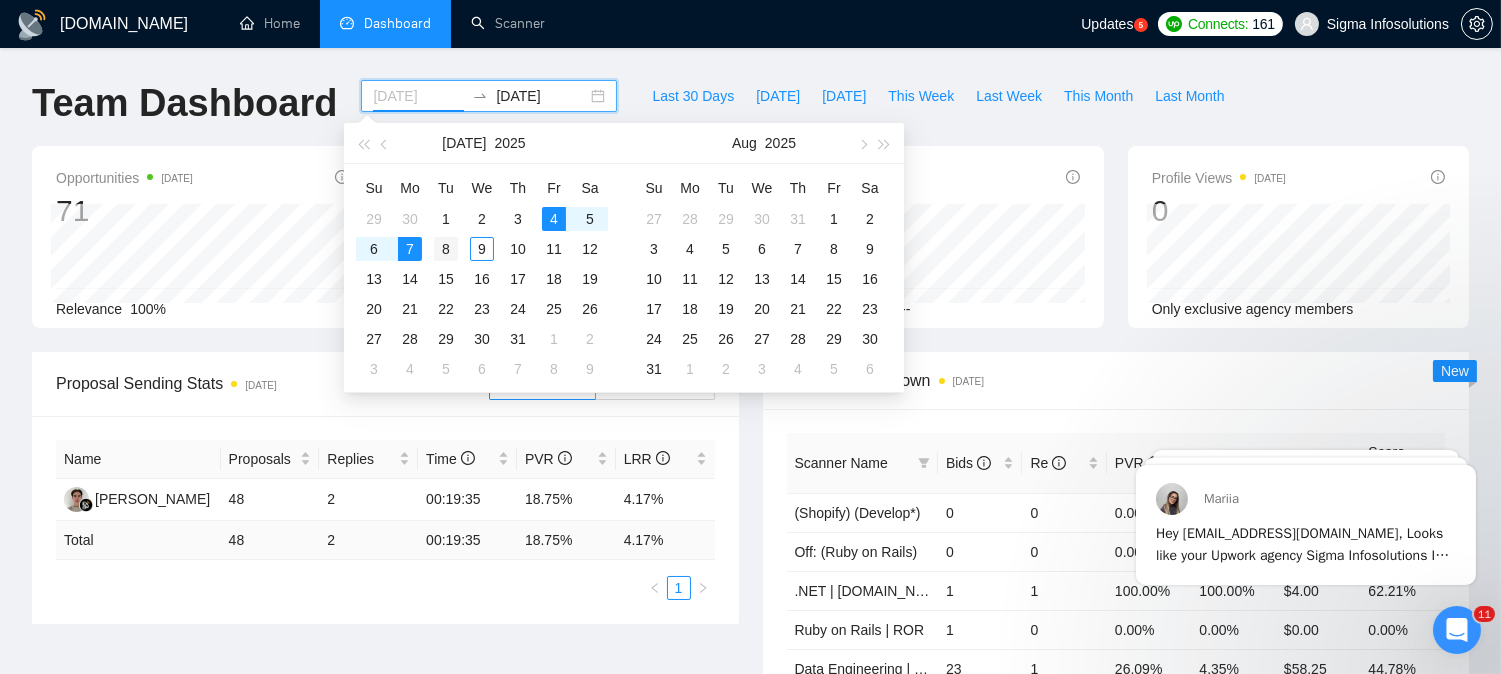 type on "[DATE]" 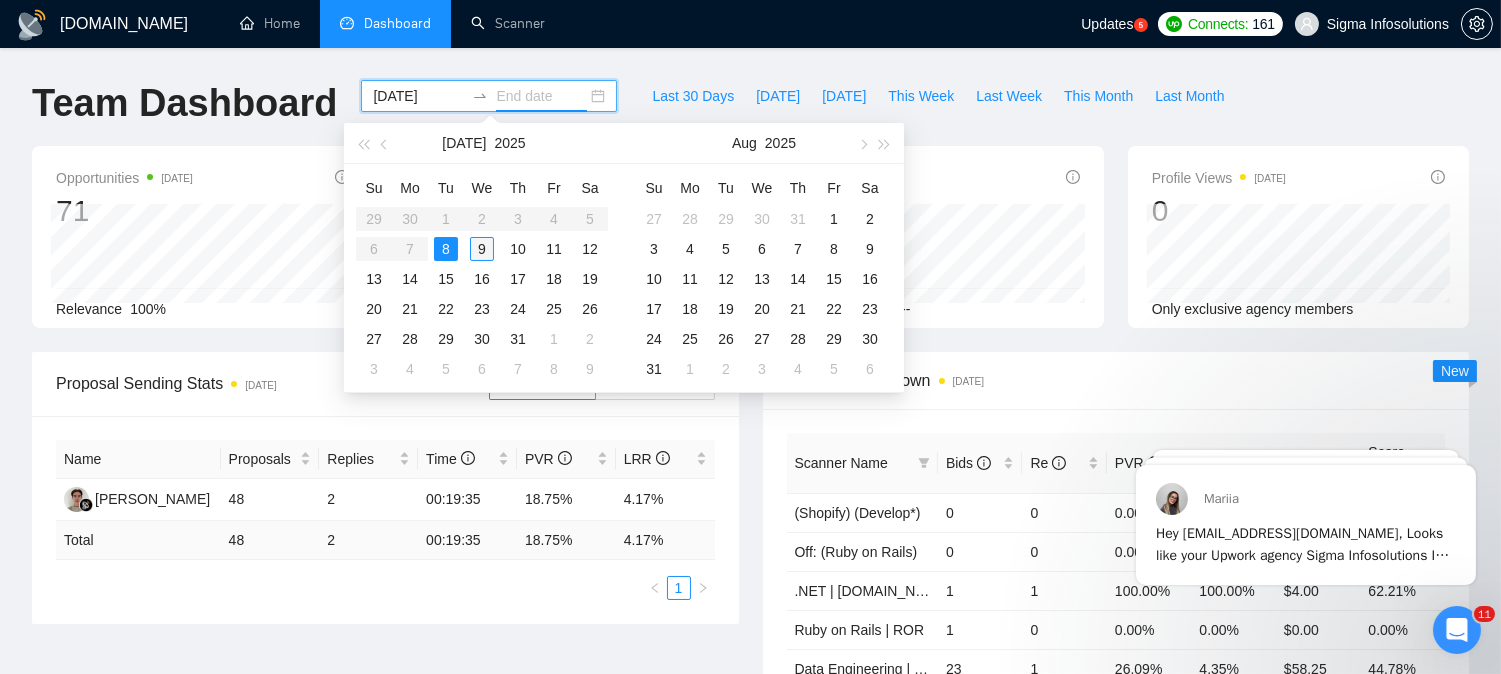 type on "[DATE]" 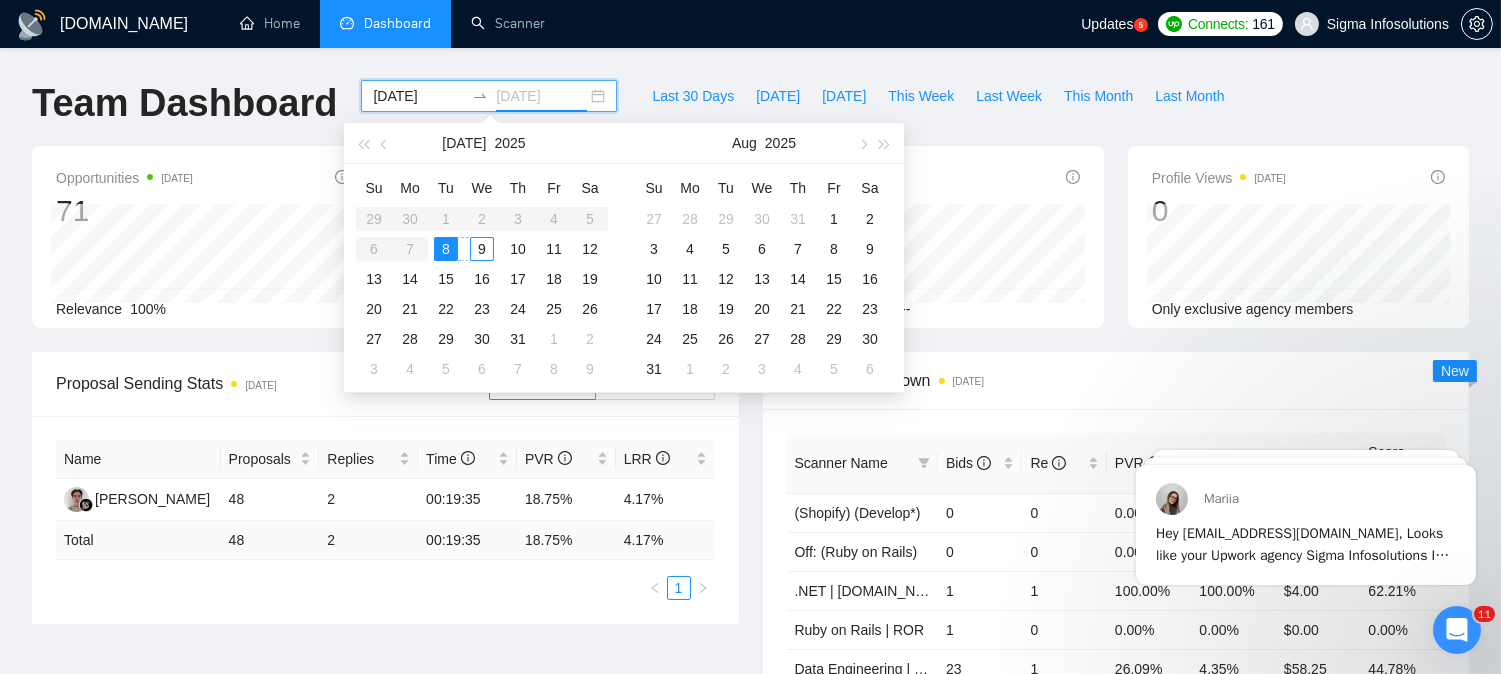 click on "9" at bounding box center (482, 249) 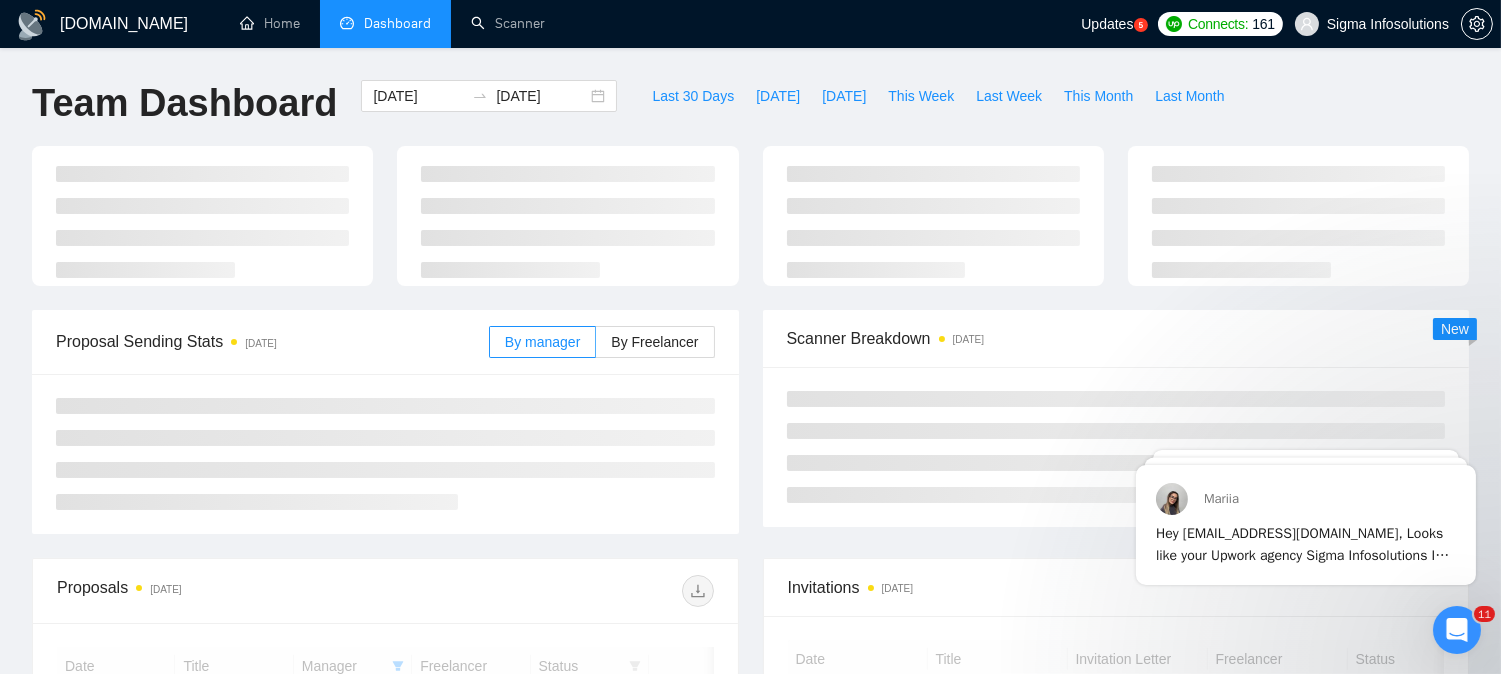 click on "GigRadar.io Home Dashboard Scanner Updates
5
Connects: 161 Sigma Infosolutions Team Dashboard 2025-07-08 2025-07-09 Last 30 Days Today Yesterday This Week Last Week This Month Last Month Proposal Sending Stats 4 days ago By manager By Freelancer Scanner Breakdown 4 days ago New Proposals 4 days ago Date Title Manager Freelancer Status               07 Jul, 2025 06:14 Magento 2 Developer Needed for Baby Store E-commerce Website Rinat Gymaltdinov Parimal Makwana 07 Jul, 2025 03:03 Expert WordPress Developer Needed for Elementor Landing Pages Rinat Gymaltdinov Amit Agarwal 07 Jul, 2025 02:28 Full Stack Developer for Scalable eCommerce Automation Platform Rinat Gymaltdinov Dinesh Theetla 07 Jul, 2025 02:24 Looking for an Audio Engineer for AI Audiobooks Rinat Gymaltdinov Brajendra Yadav 07 Jul, 2025 02:22 Vertex AI Feature Store (New) Engineer (Feature Serving & Monitoring) Rinat Gymaltdinov Brajendra Yadav 07 Jul, 2025 02:03 Rinat Gymaltdinov 1 2 3 4 5" at bounding box center (750, 674) 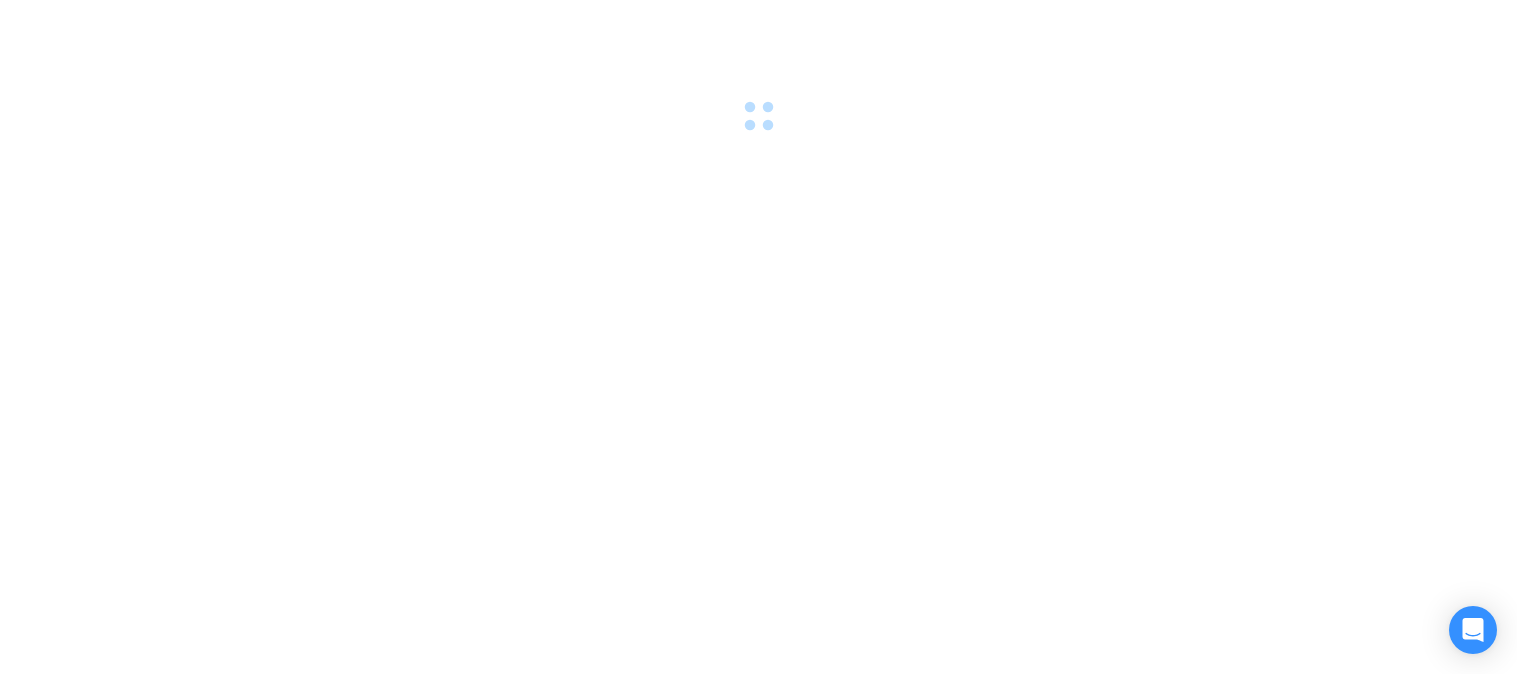 scroll, scrollTop: 0, scrollLeft: 0, axis: both 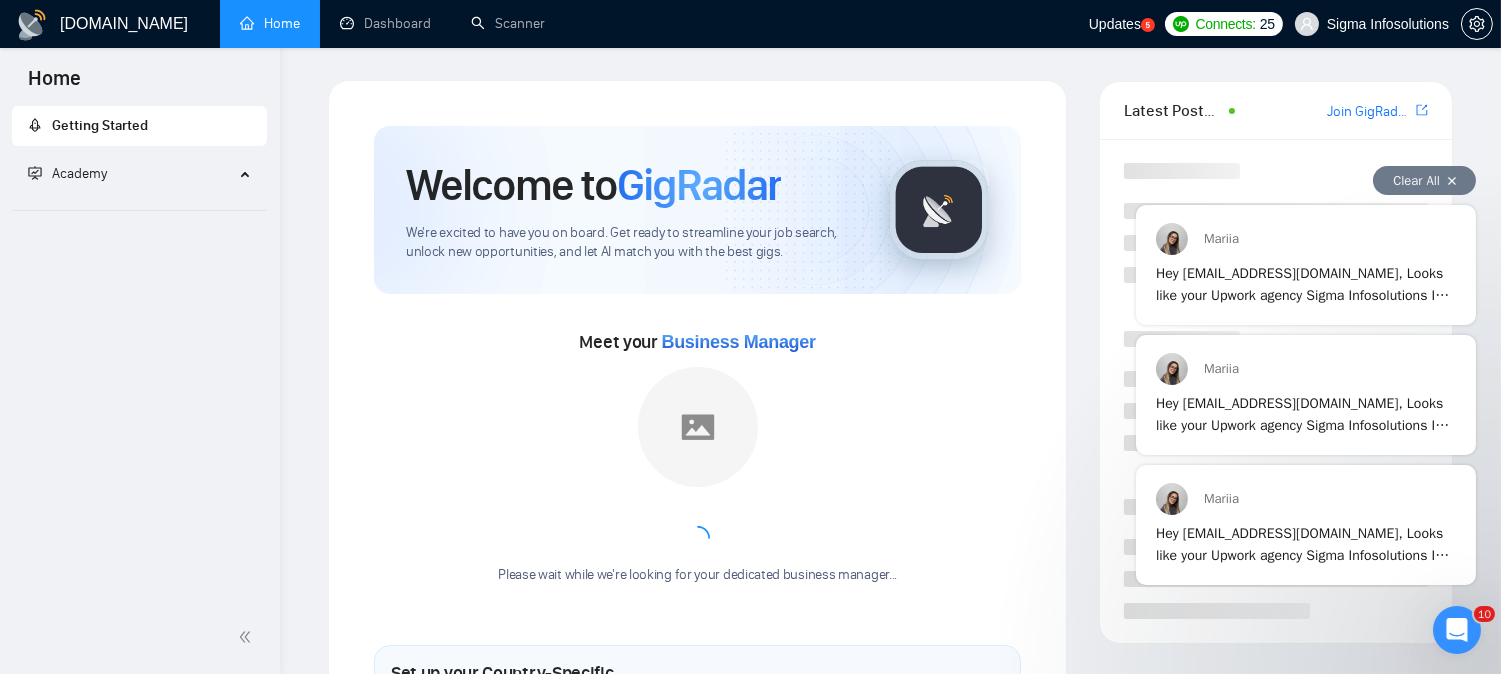 click on "Clear All" at bounding box center (1423, 180) 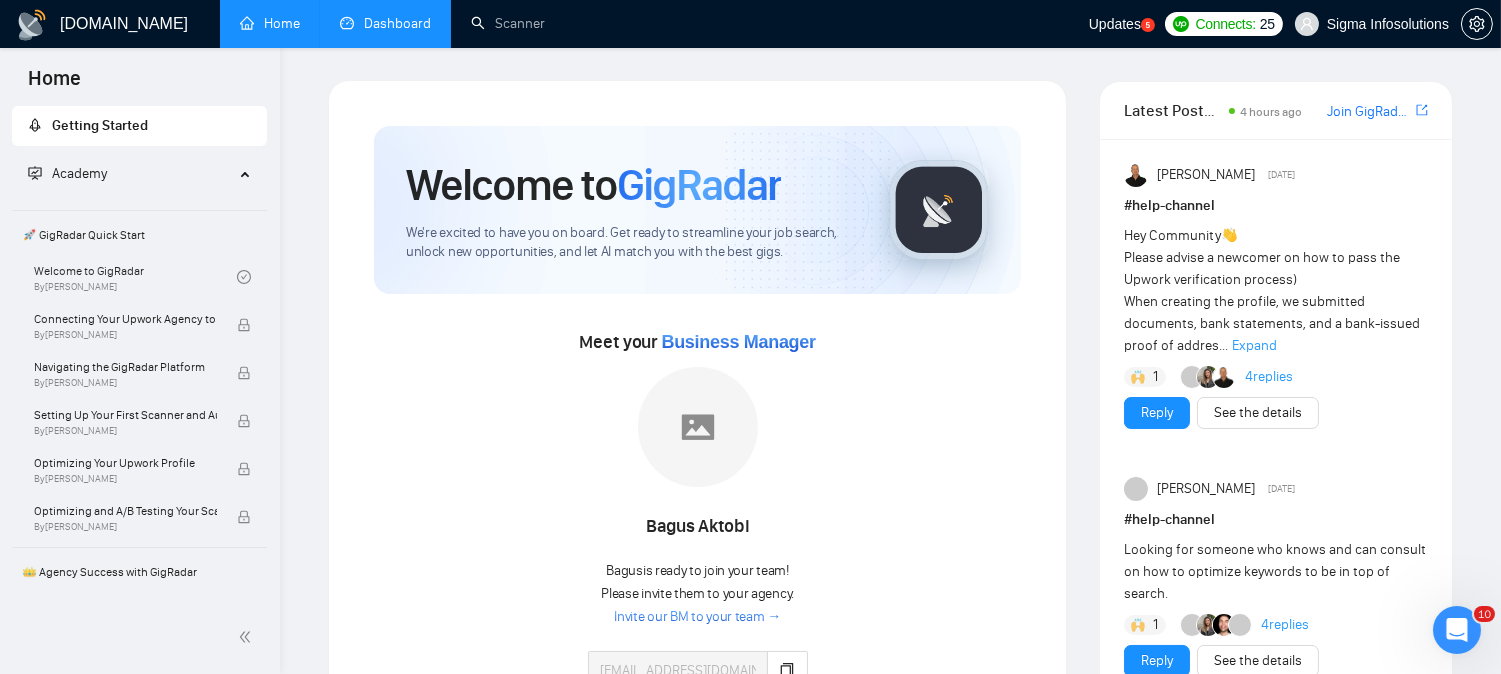 click on "Dashboard" at bounding box center [385, 23] 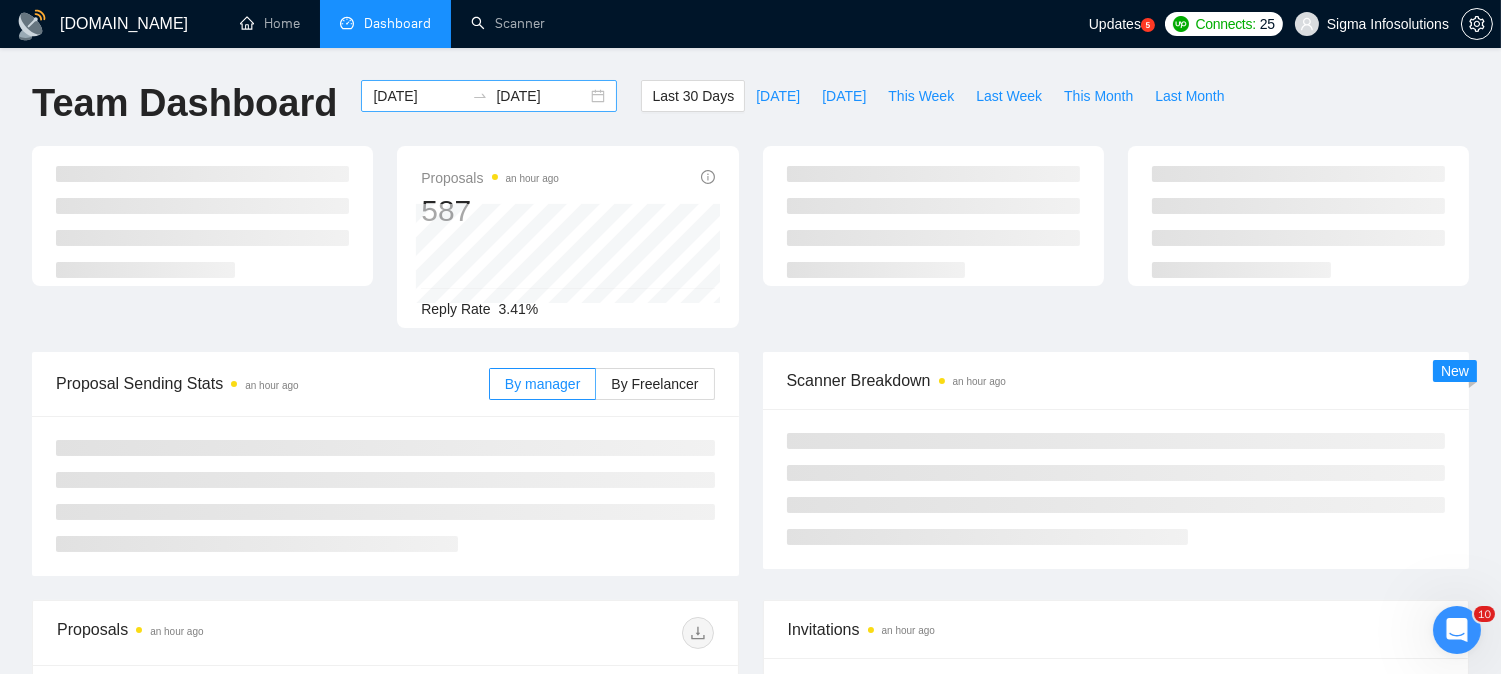 click on "[DATE]" at bounding box center (418, 96) 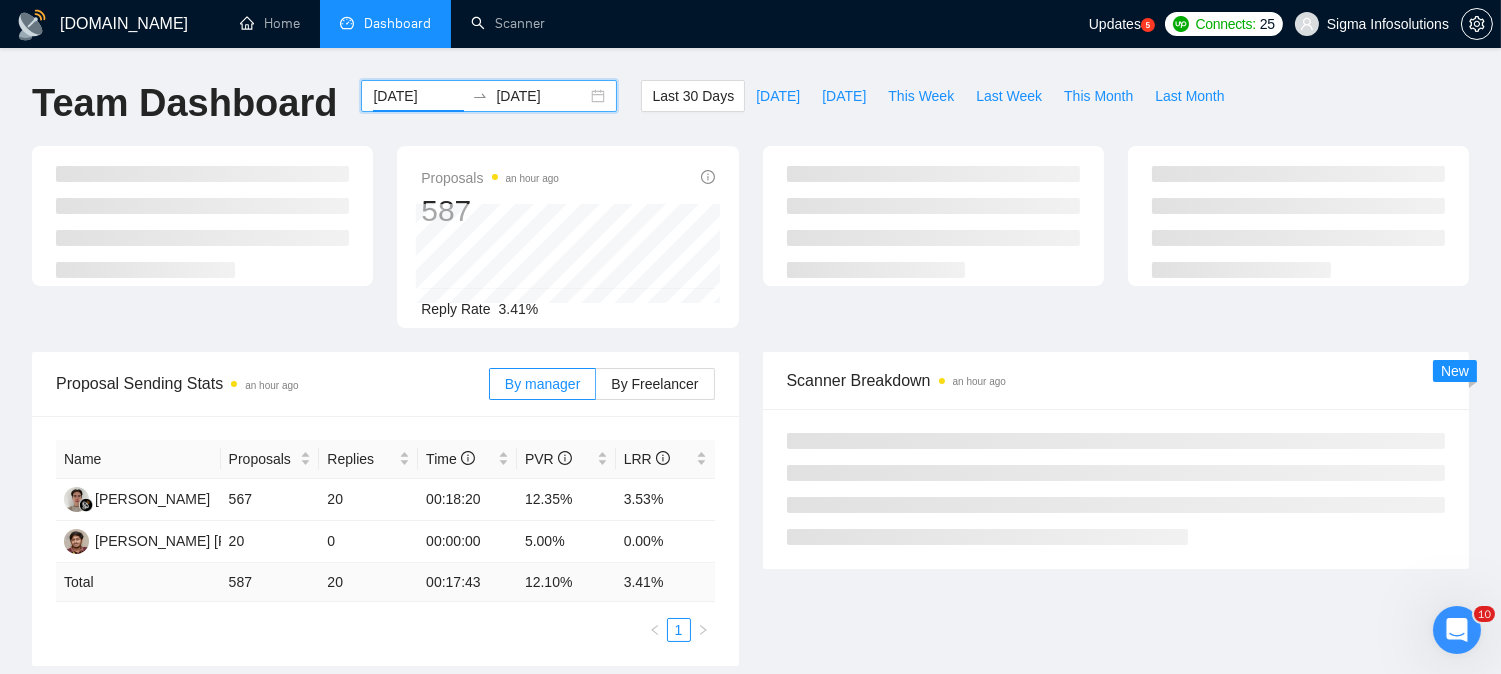 click on "[DATE]" at bounding box center (418, 96) 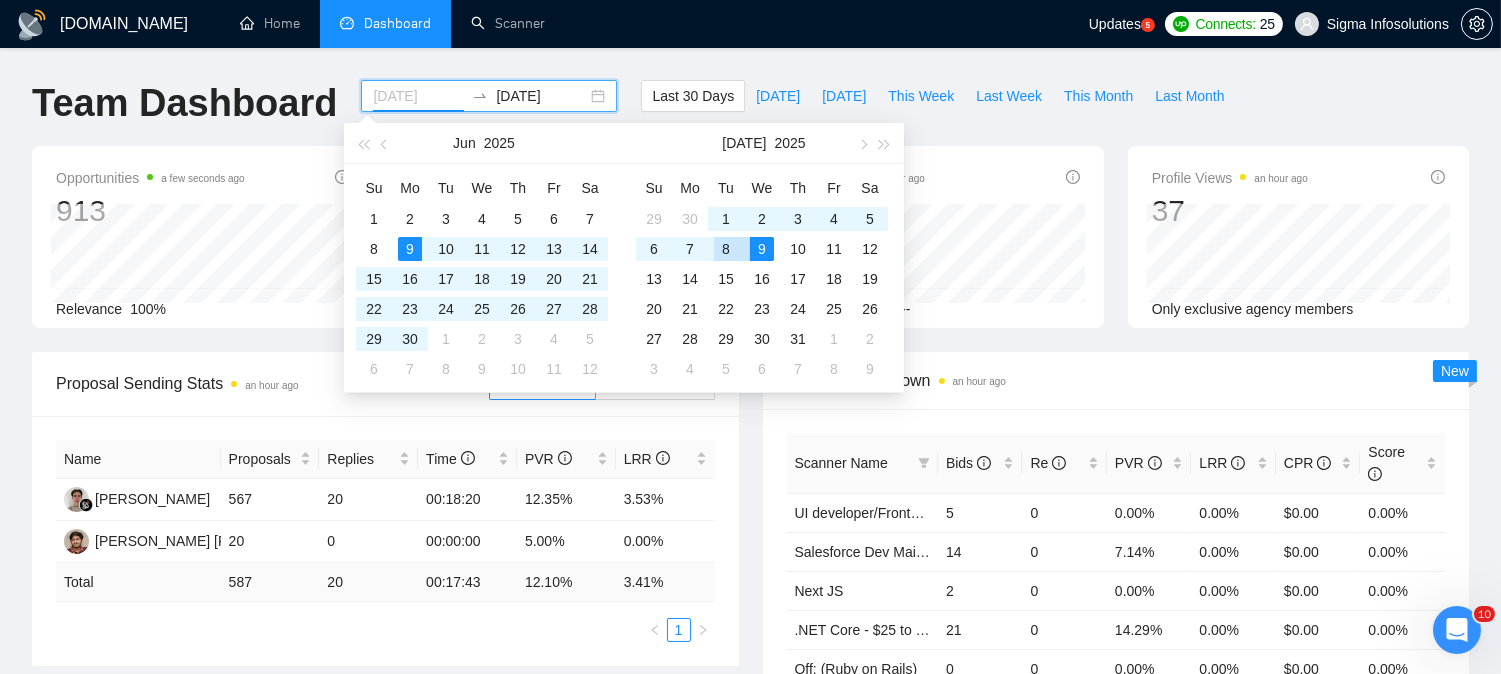type on "[DATE]" 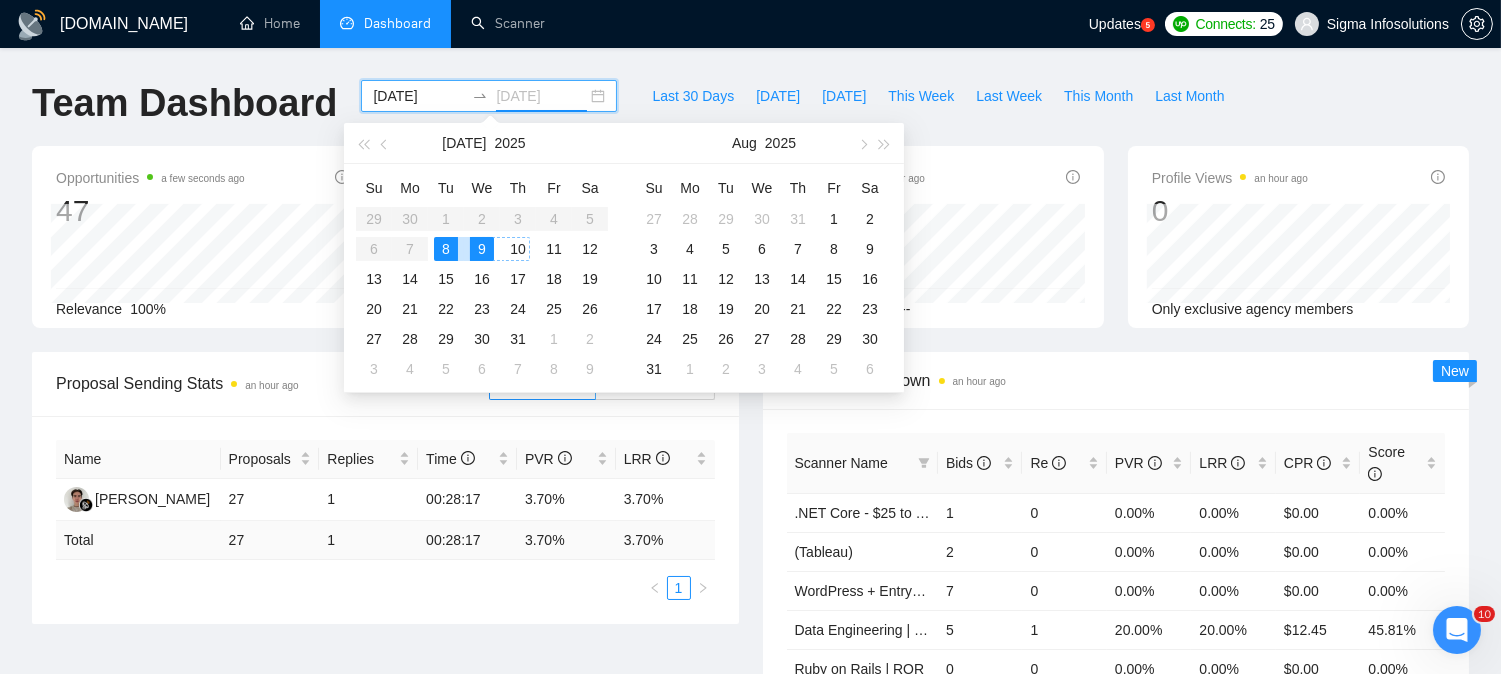 type on "[DATE]" 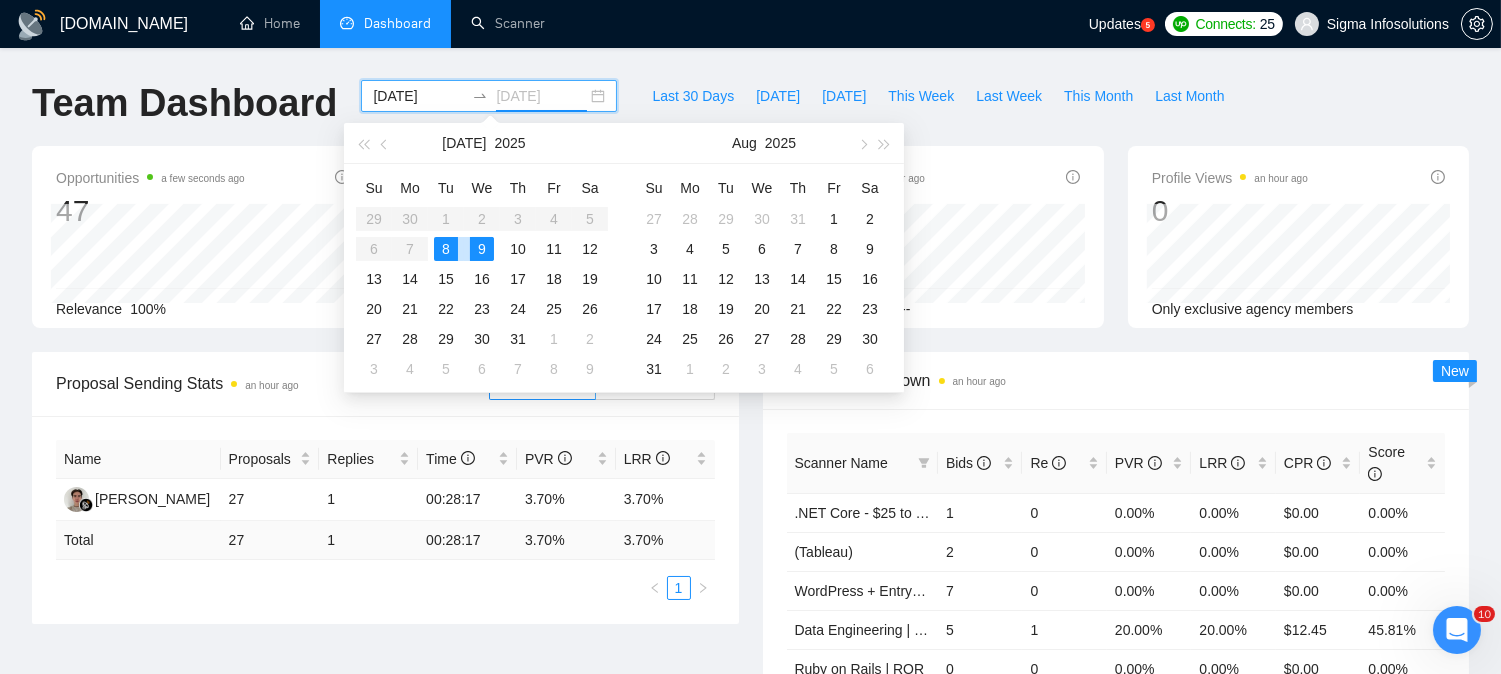 click on "9" at bounding box center [482, 249] 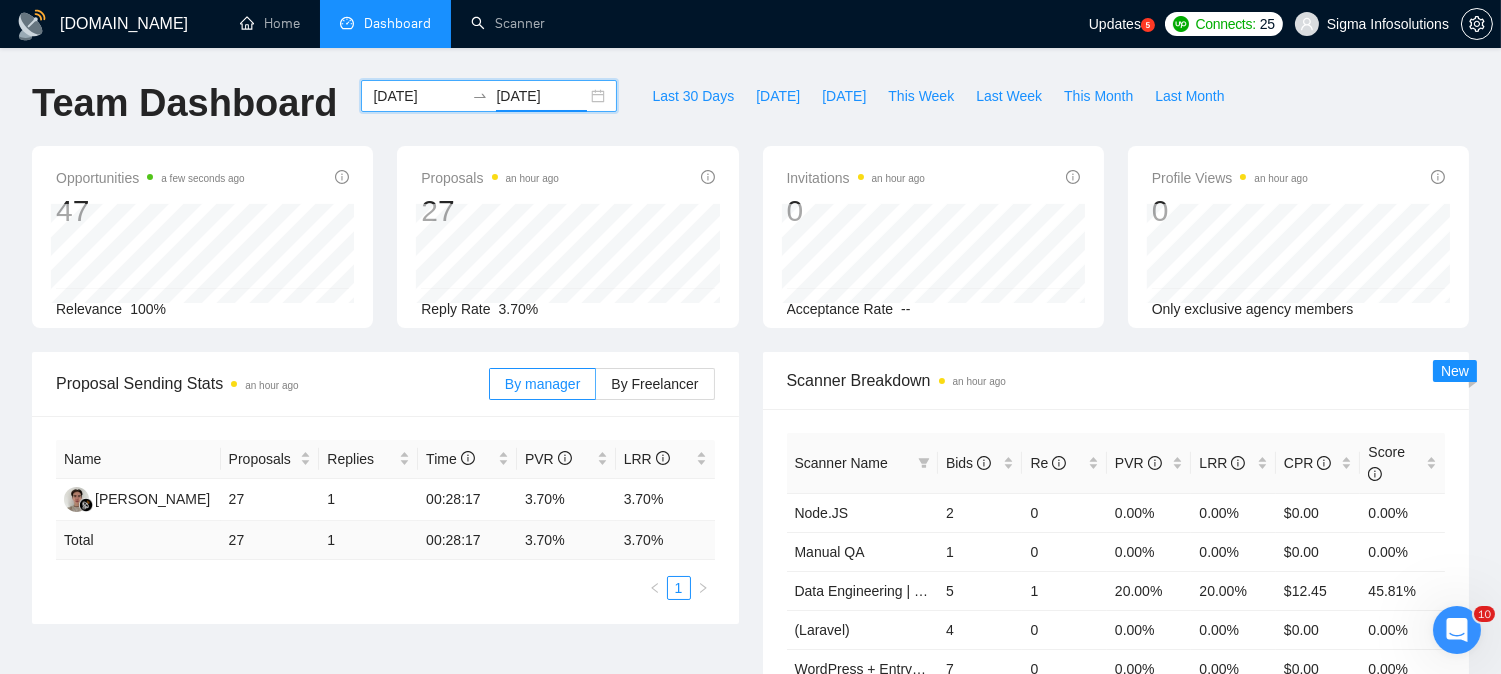 click on "Opportunities a few seconds ago 47   Relevance 100% Proposals an hour ago 27   [DATE]
Sent 13
Replied 1 Reply Rate 3.70% Invitations an hour ago 0   Acceptance Rate -- Profile Views an hour ago 0   Only exclusive agency members" at bounding box center [750, 249] 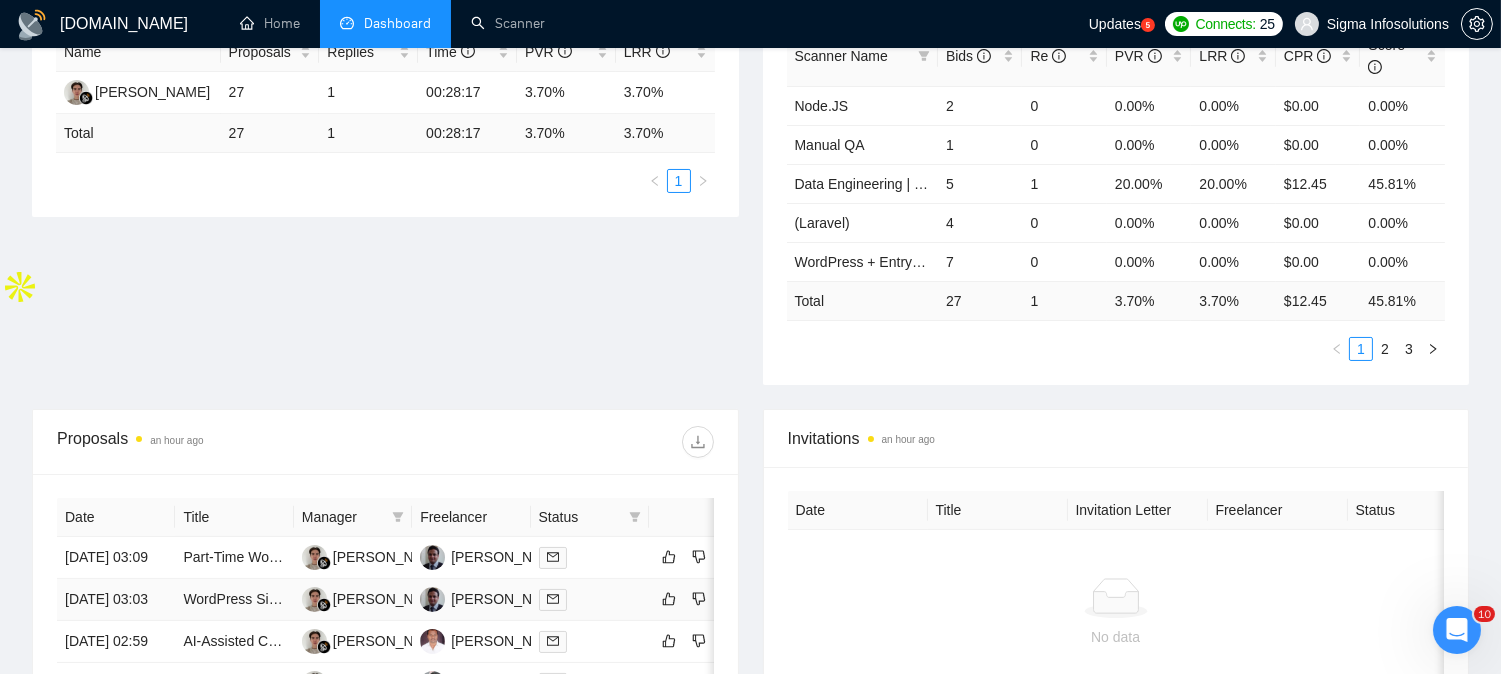 scroll, scrollTop: 555, scrollLeft: 0, axis: vertical 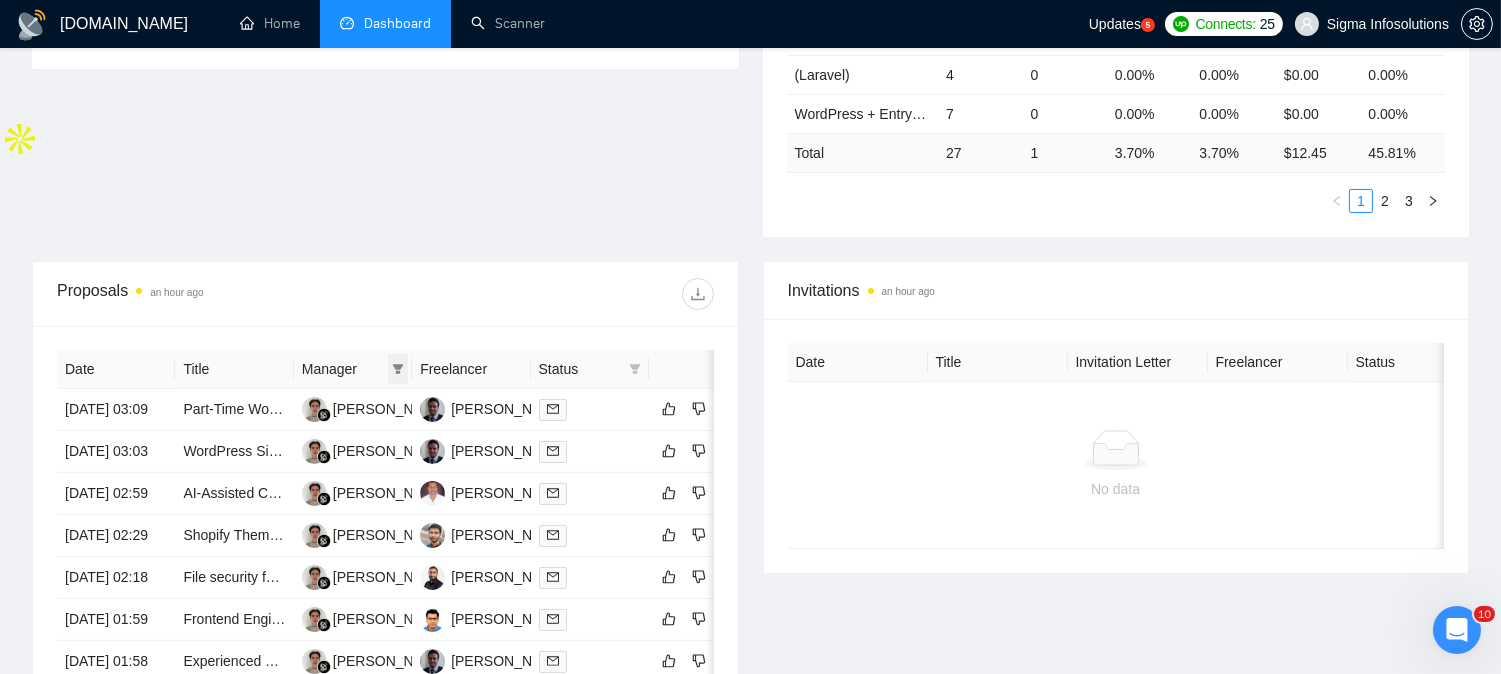 click 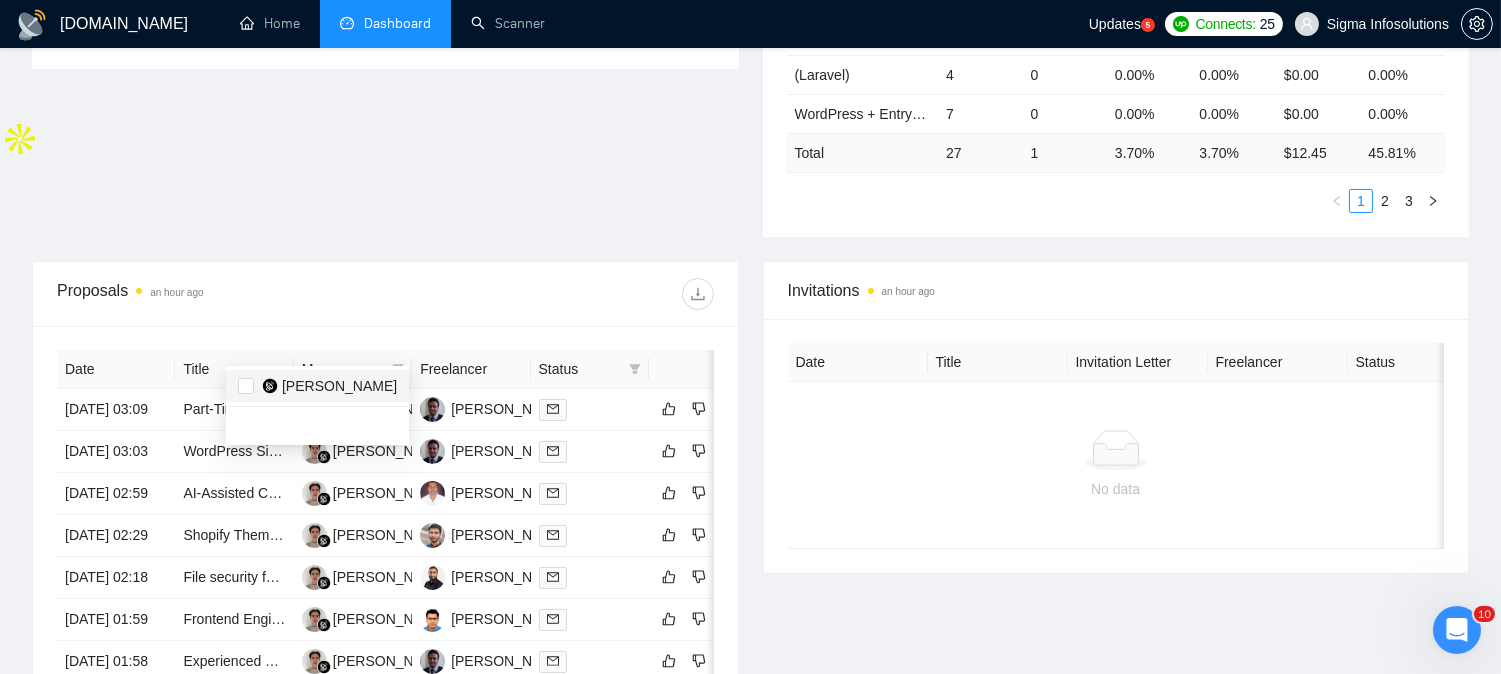 click on "[PERSON_NAME]" at bounding box center (339, 386) 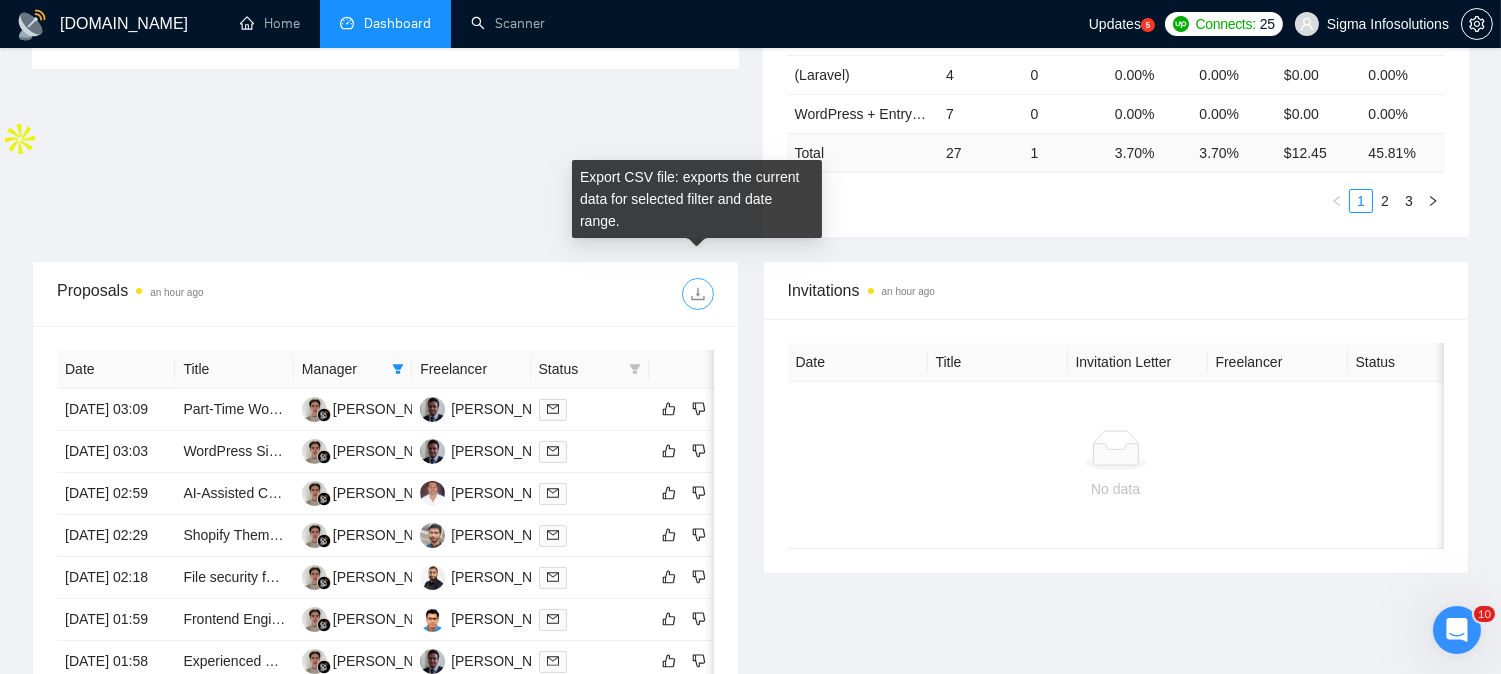 click at bounding box center (698, 294) 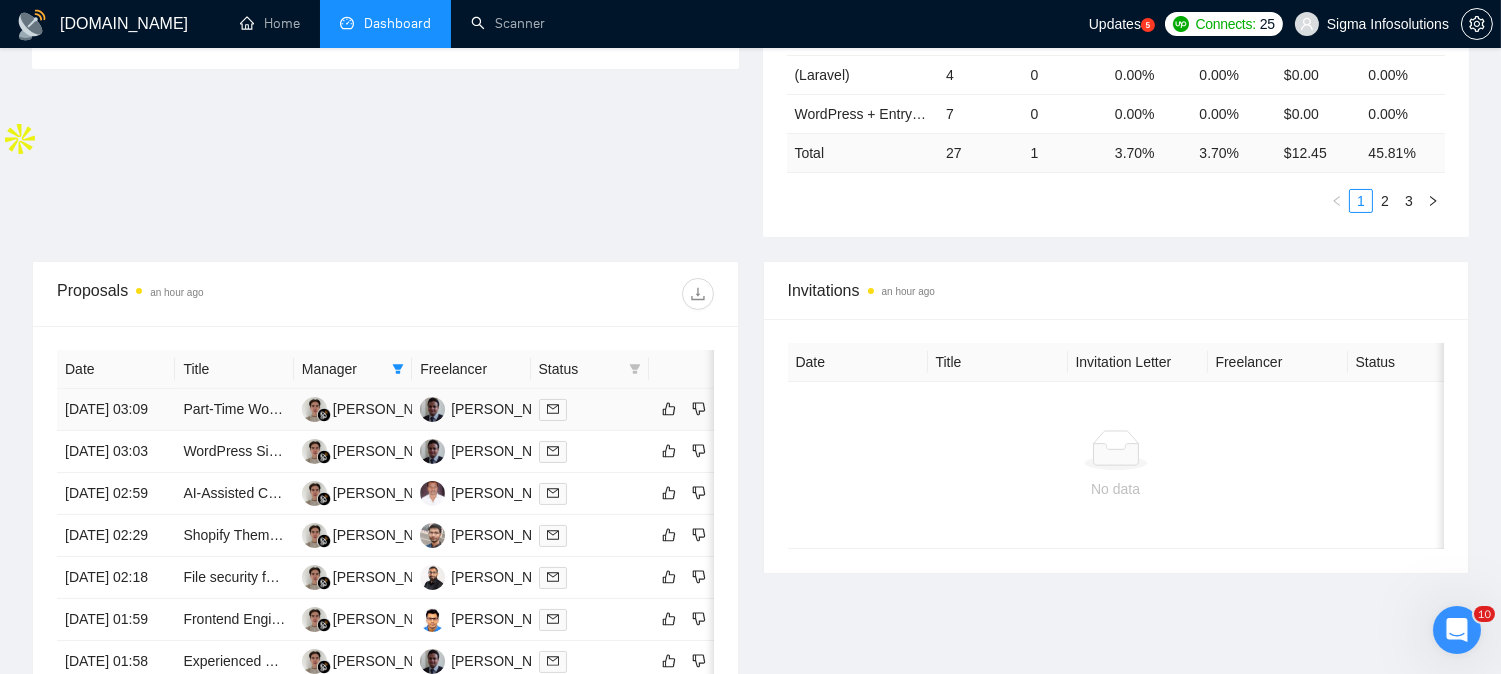 click 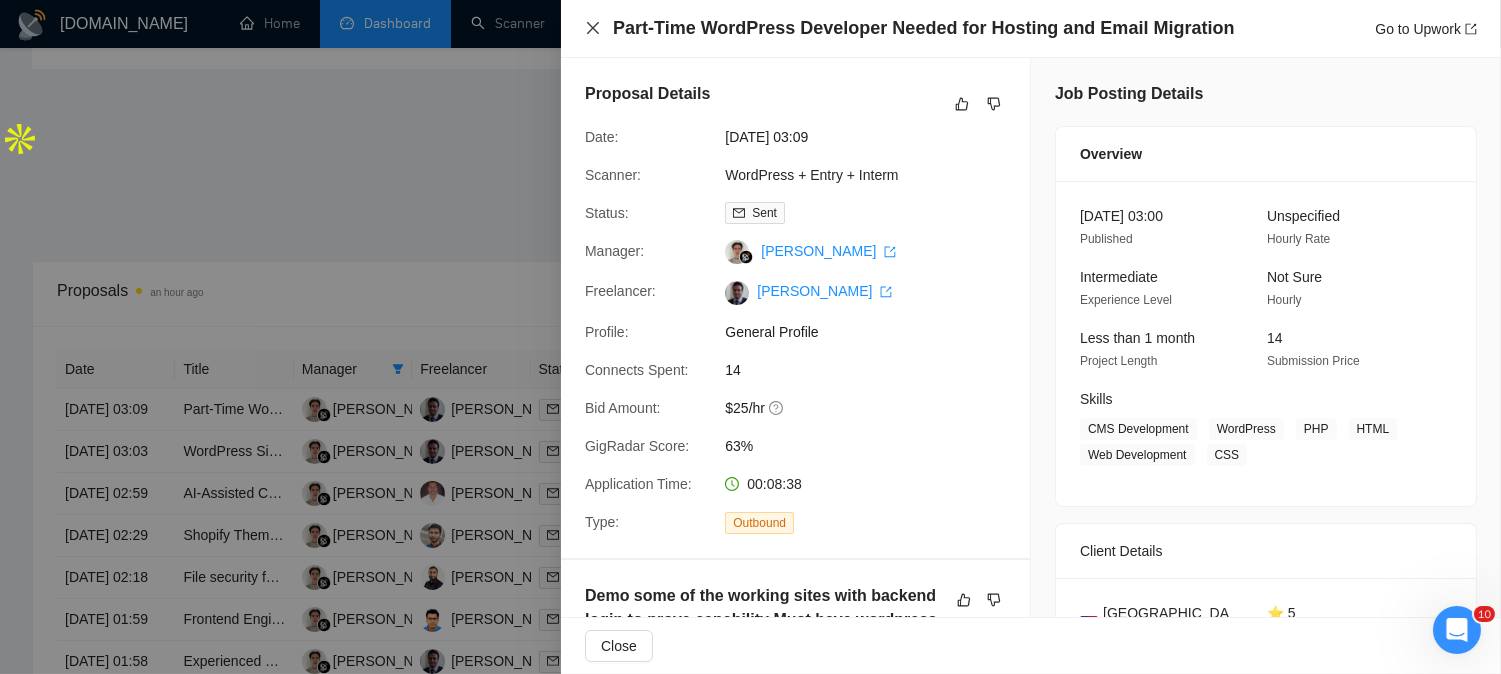 click 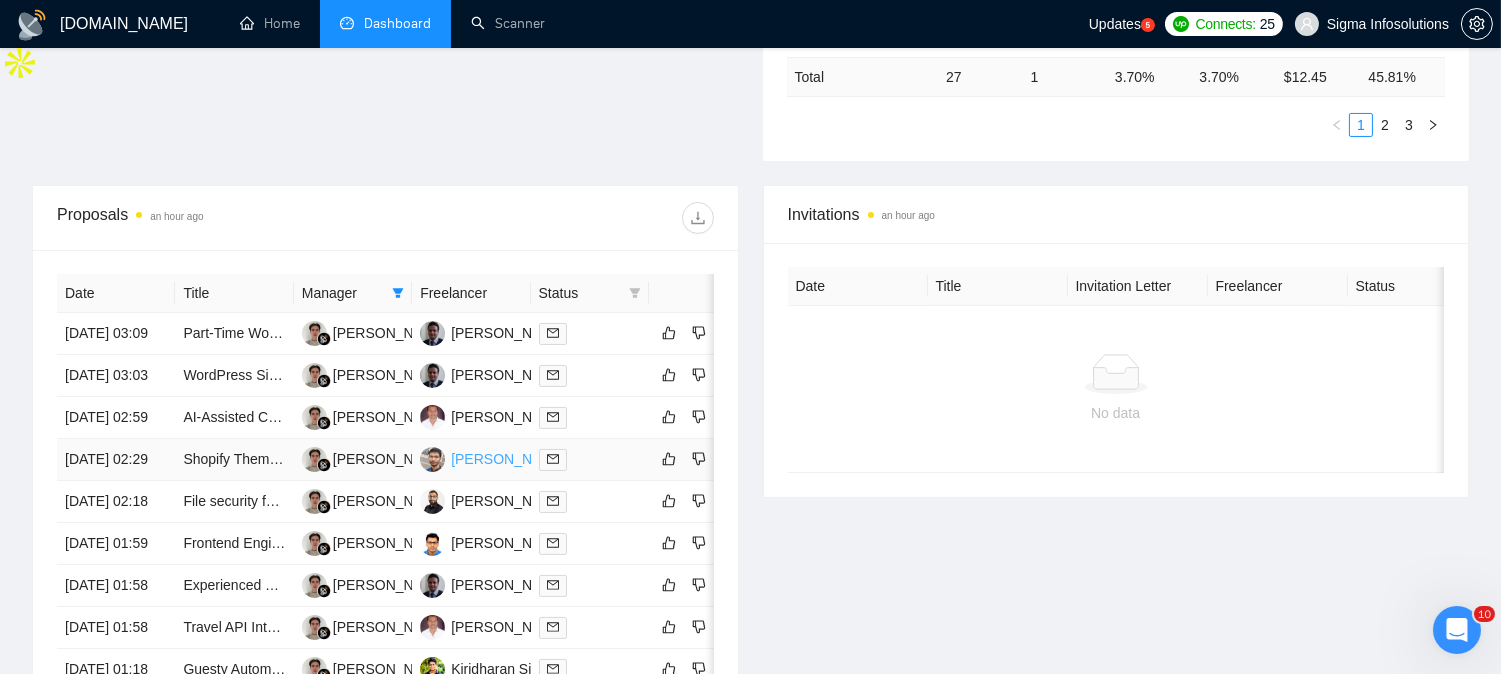 scroll, scrollTop: 777, scrollLeft: 0, axis: vertical 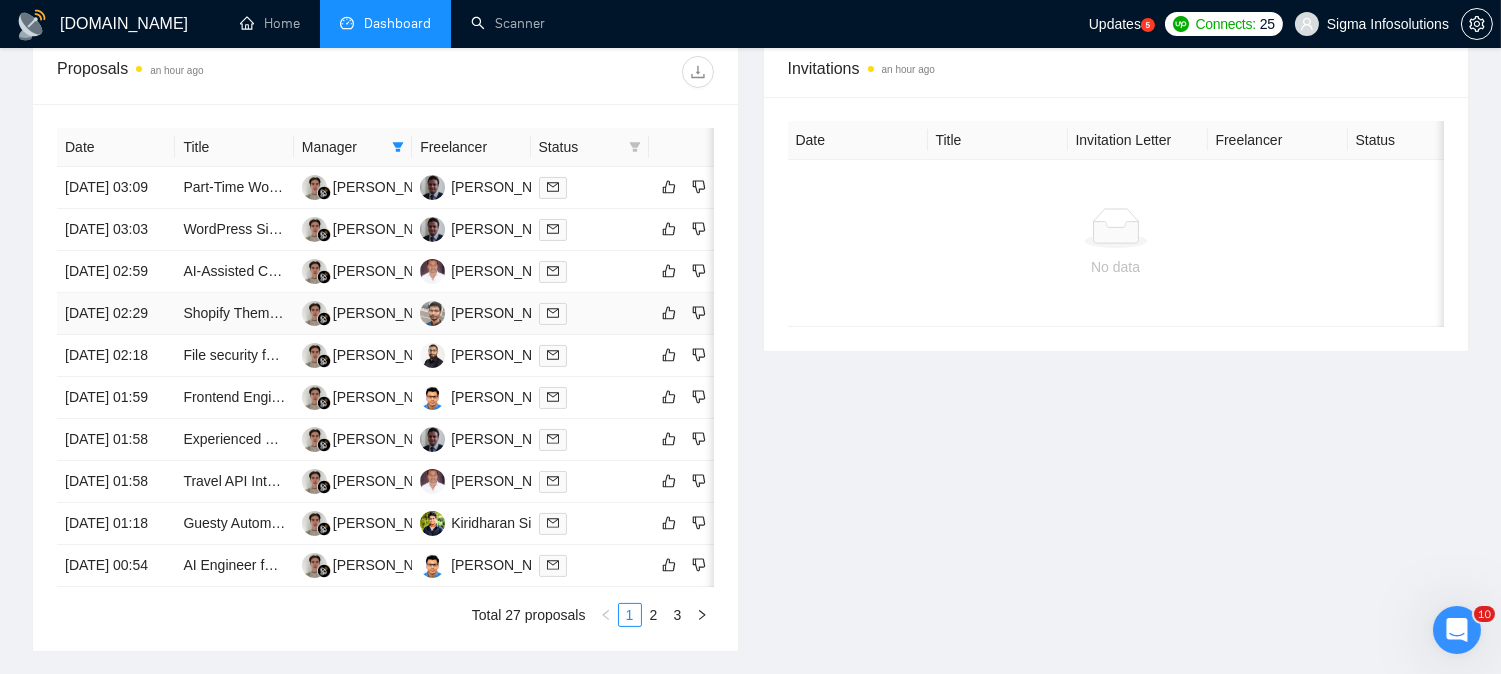 click at bounding box center (553, 314) 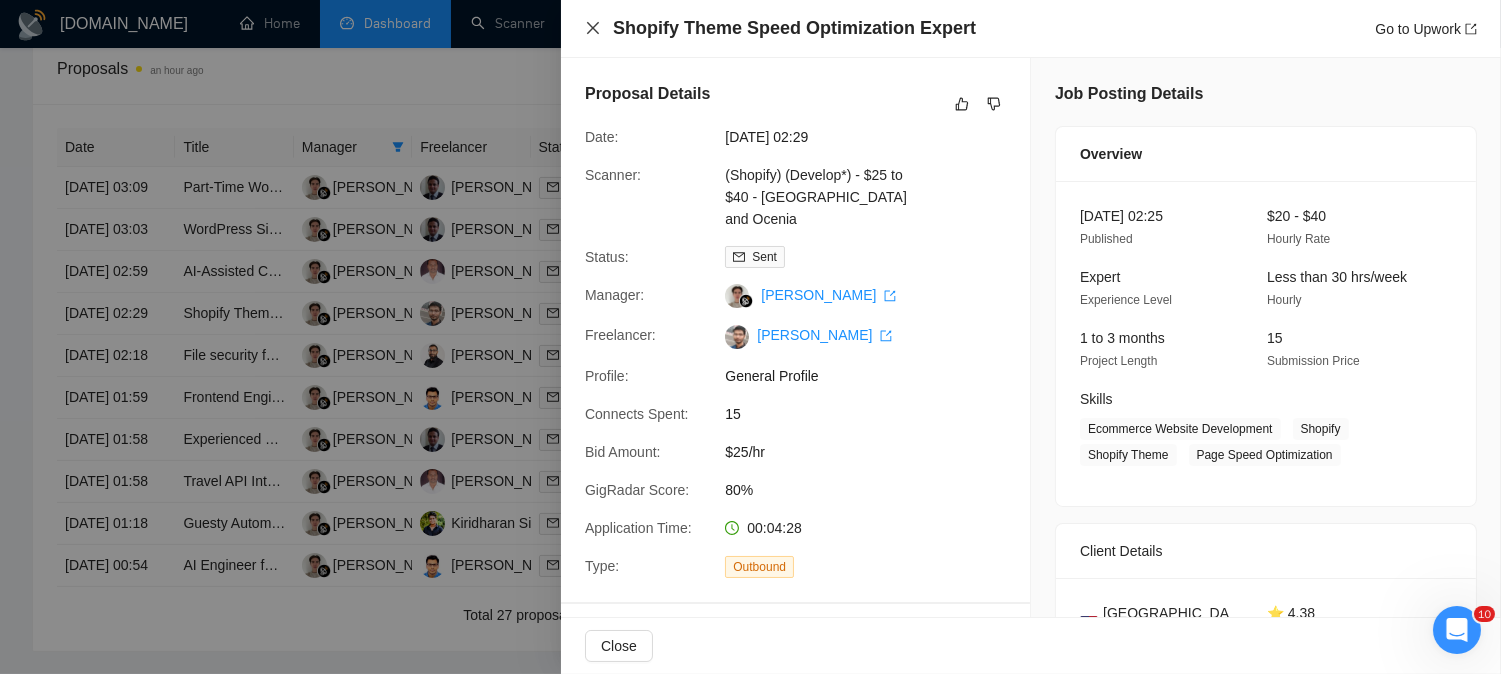click 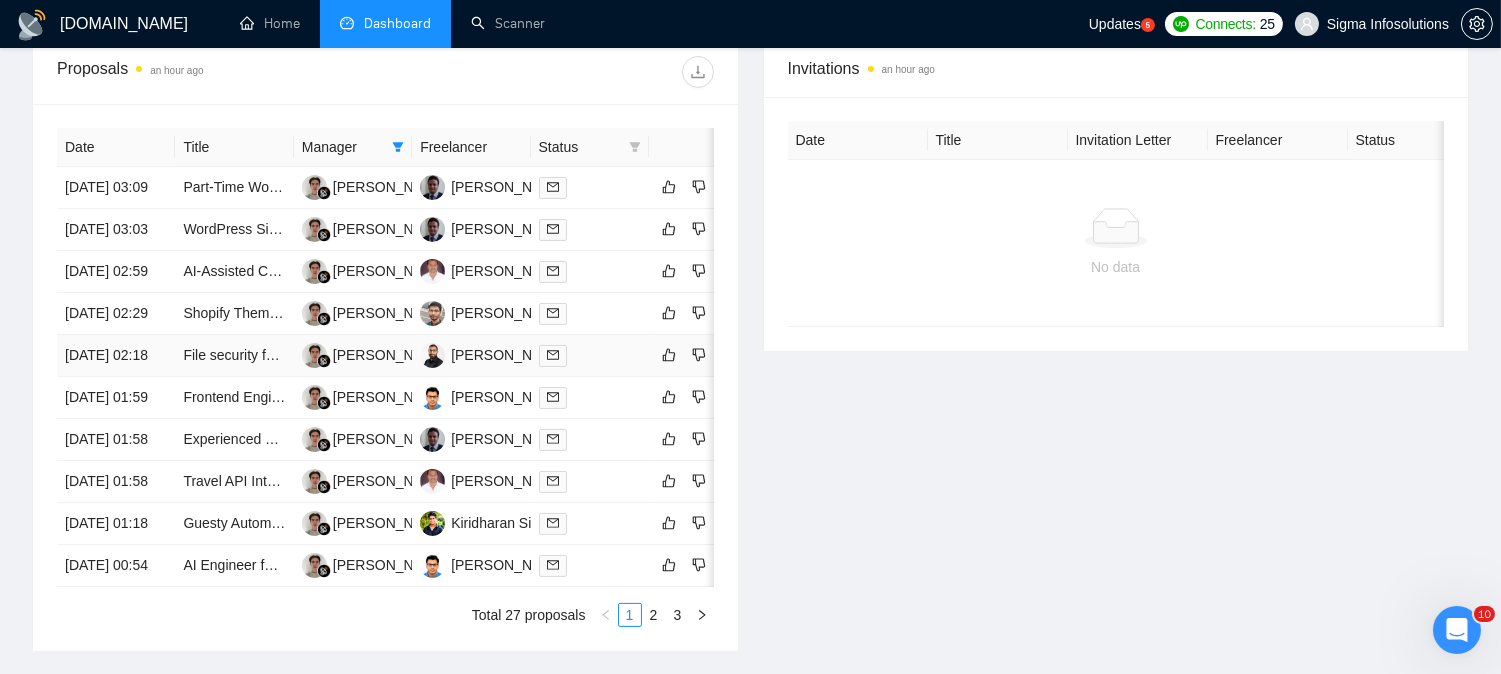click 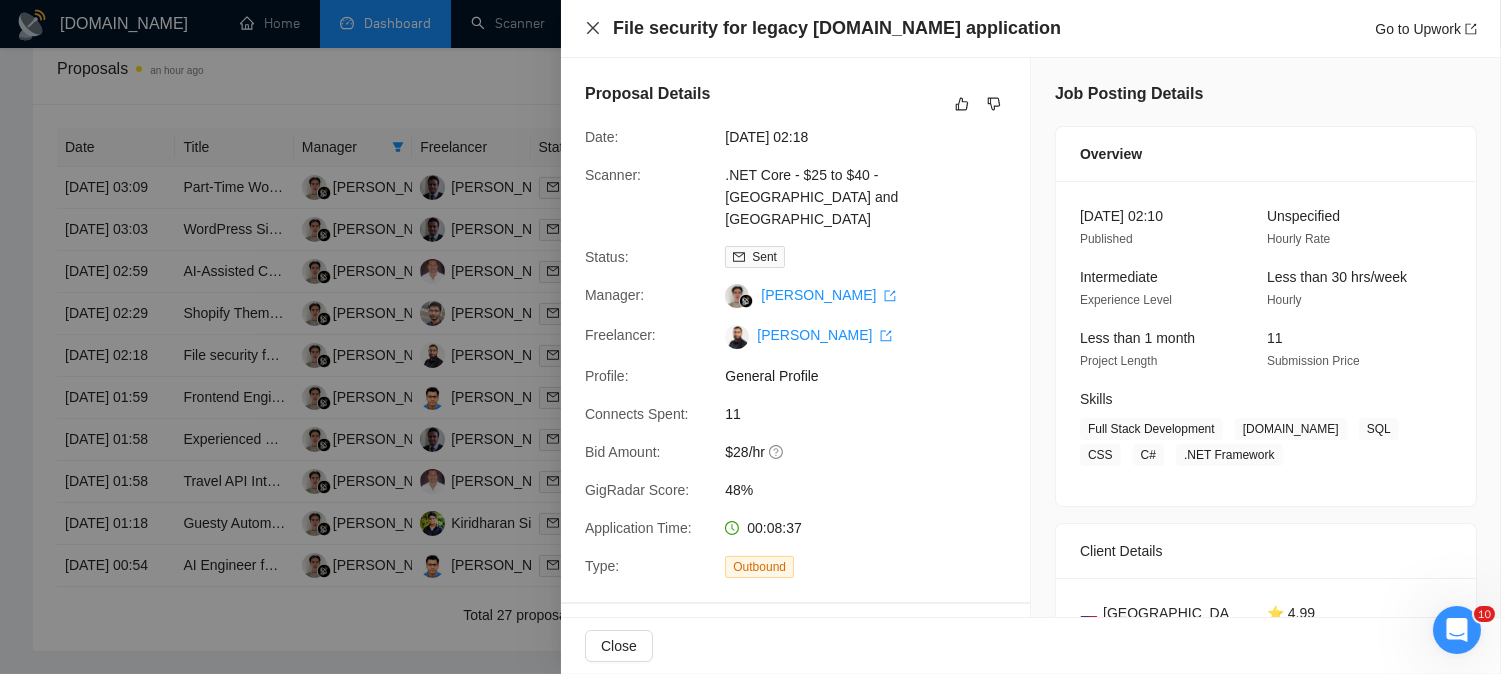 click 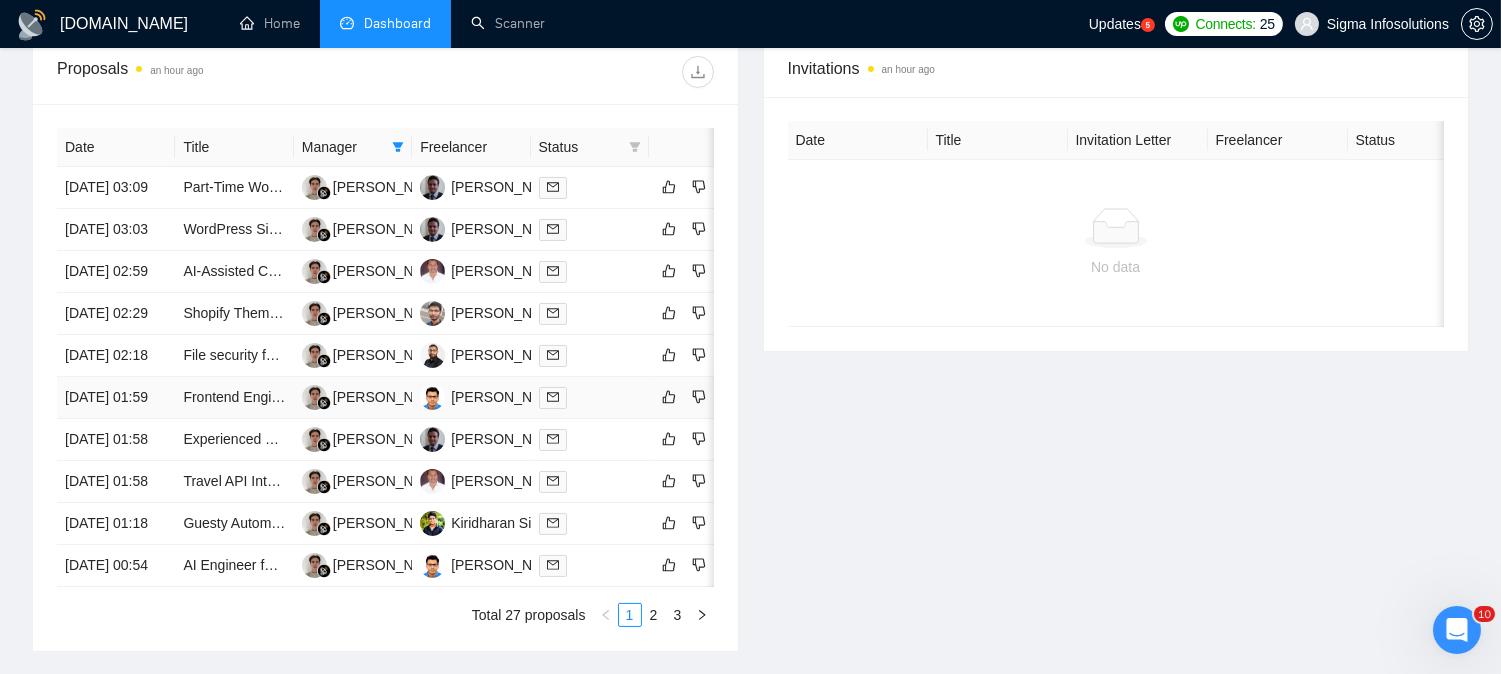 click 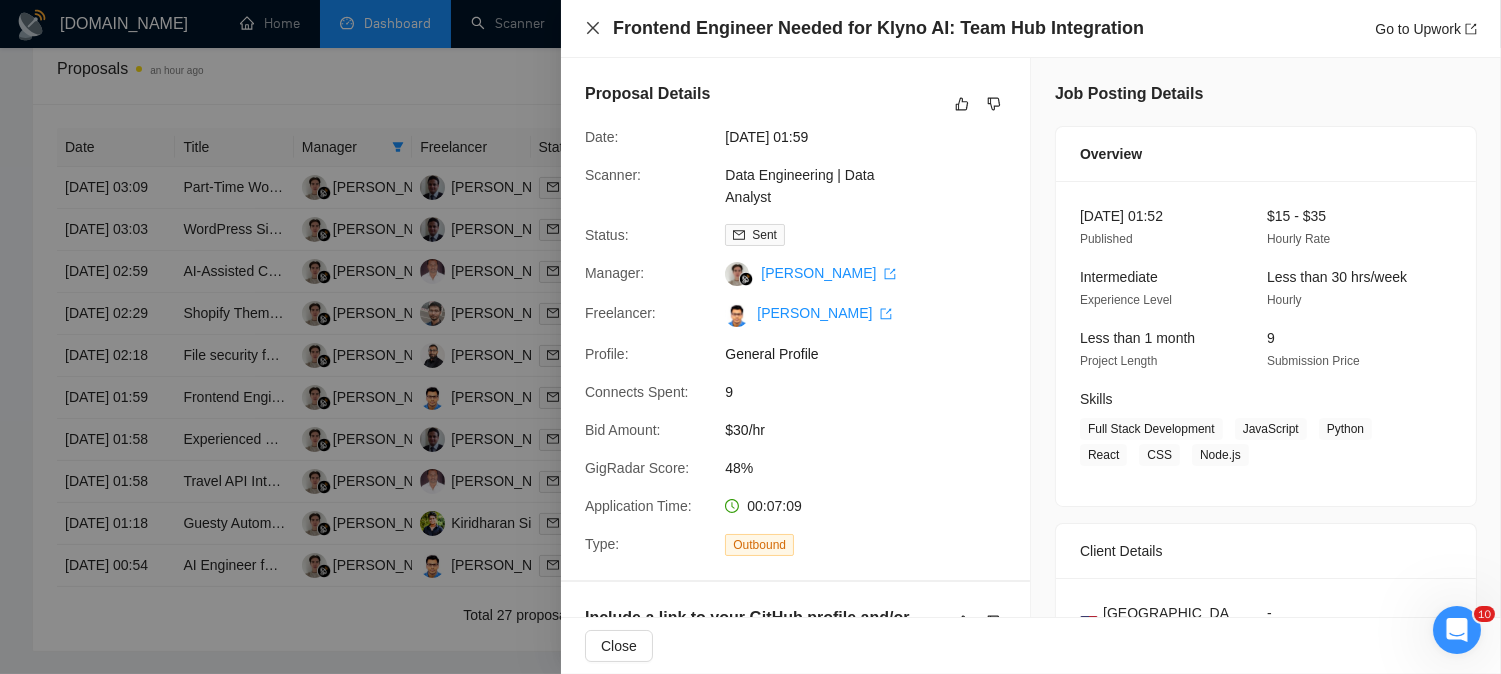 click 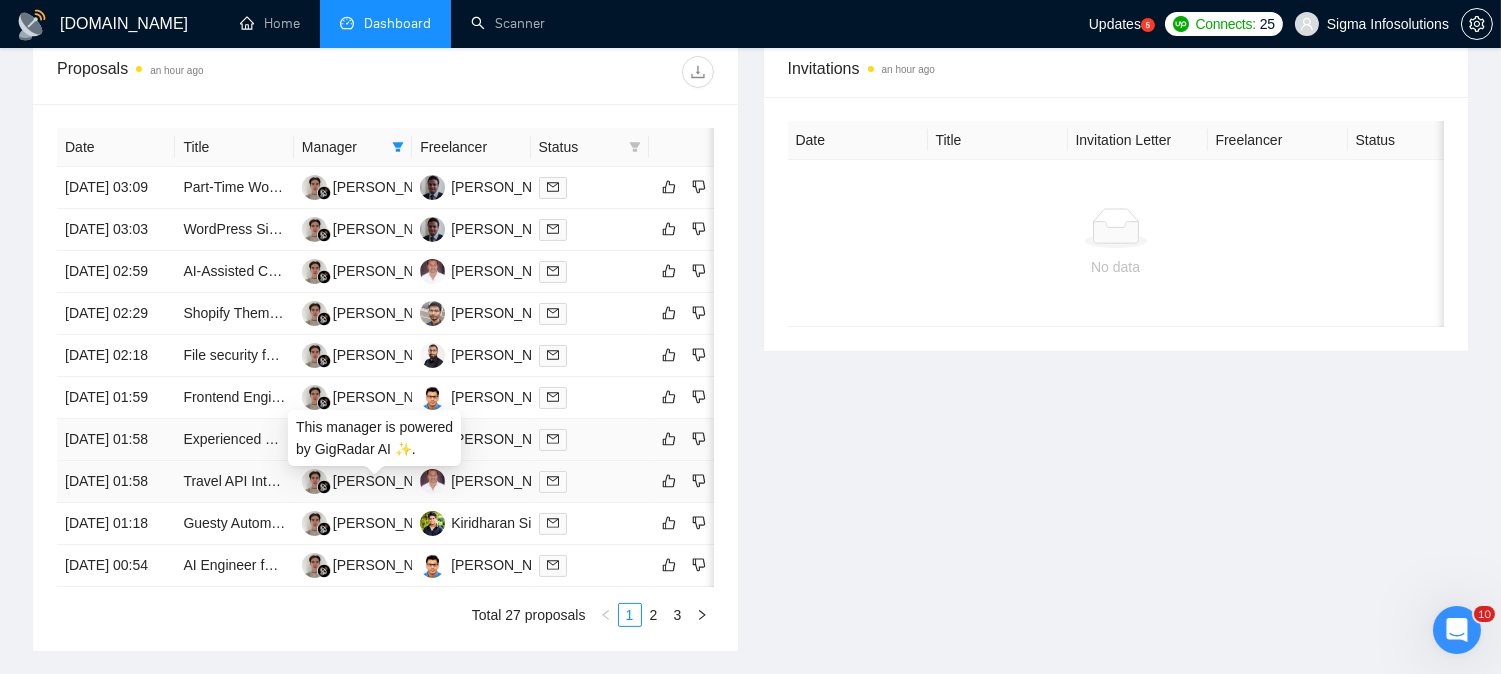 scroll, scrollTop: 1000, scrollLeft: 0, axis: vertical 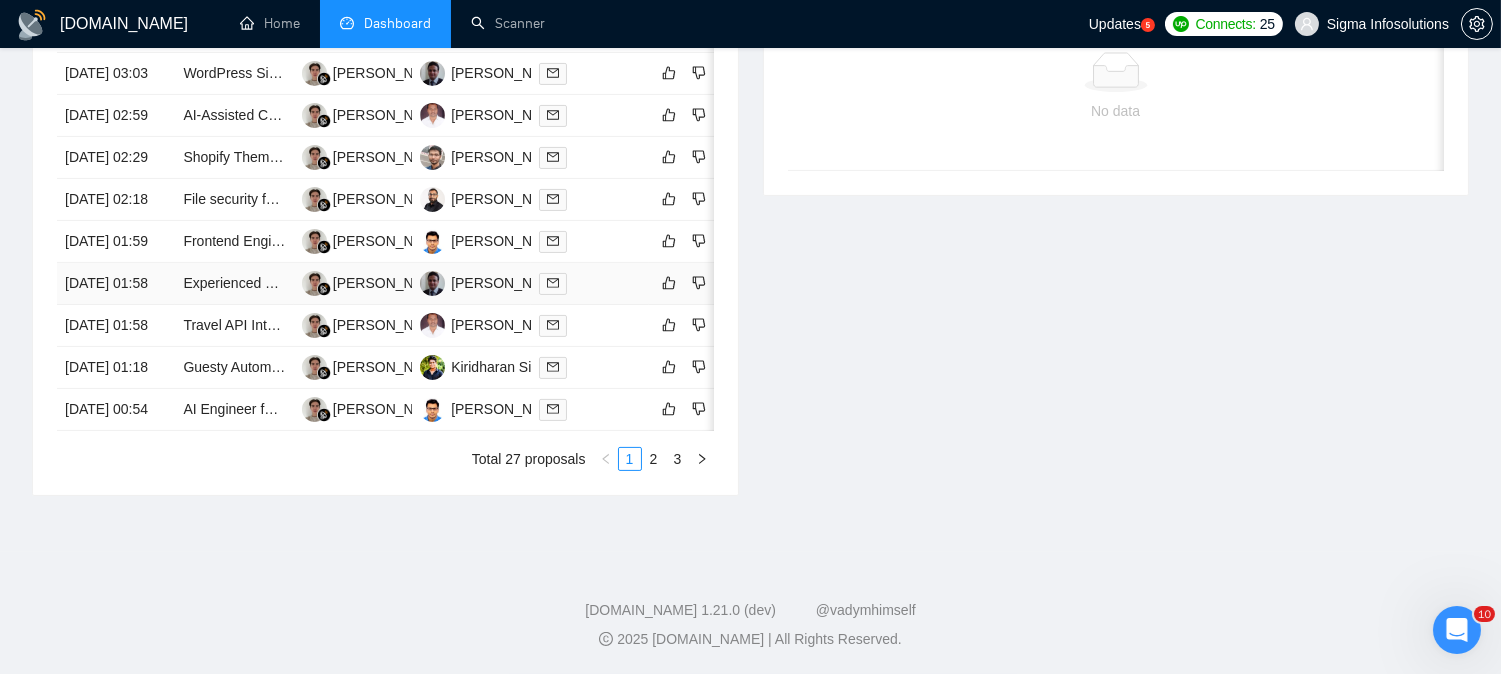 click 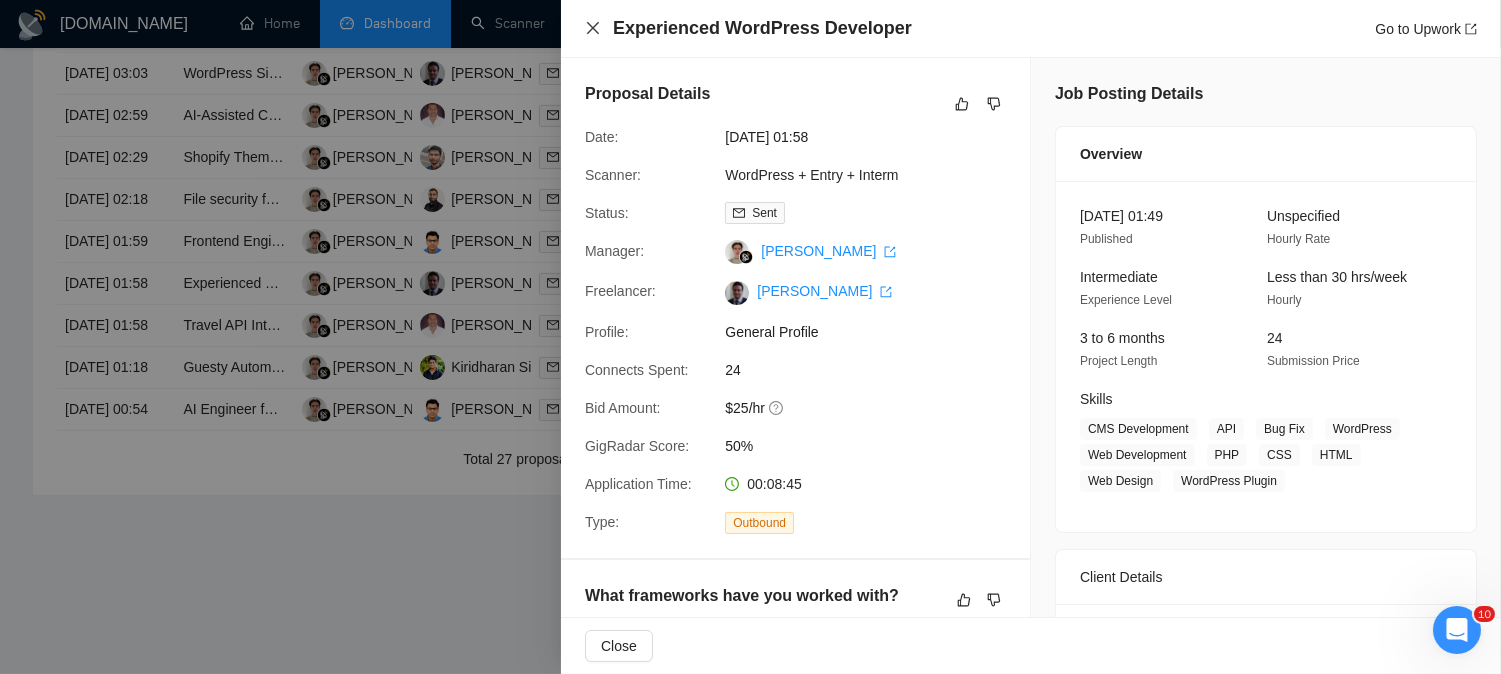 click 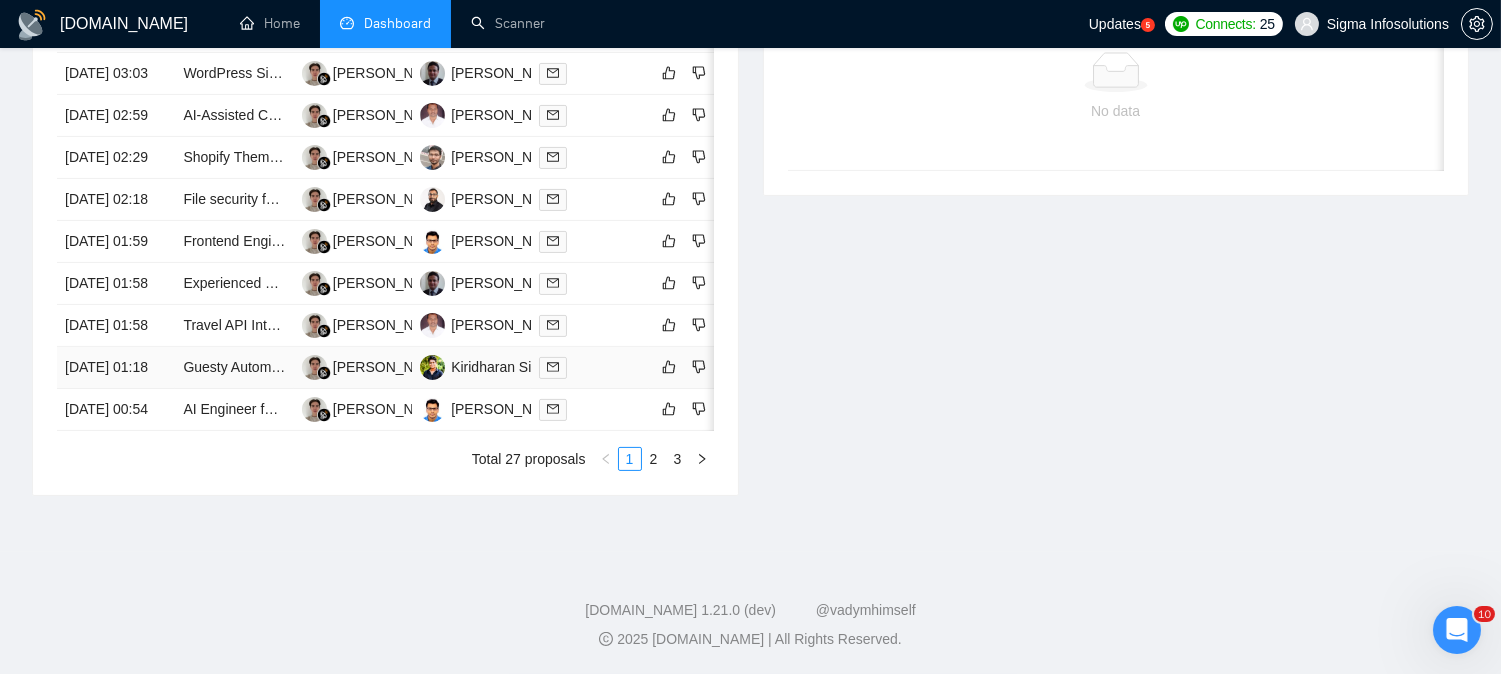 click 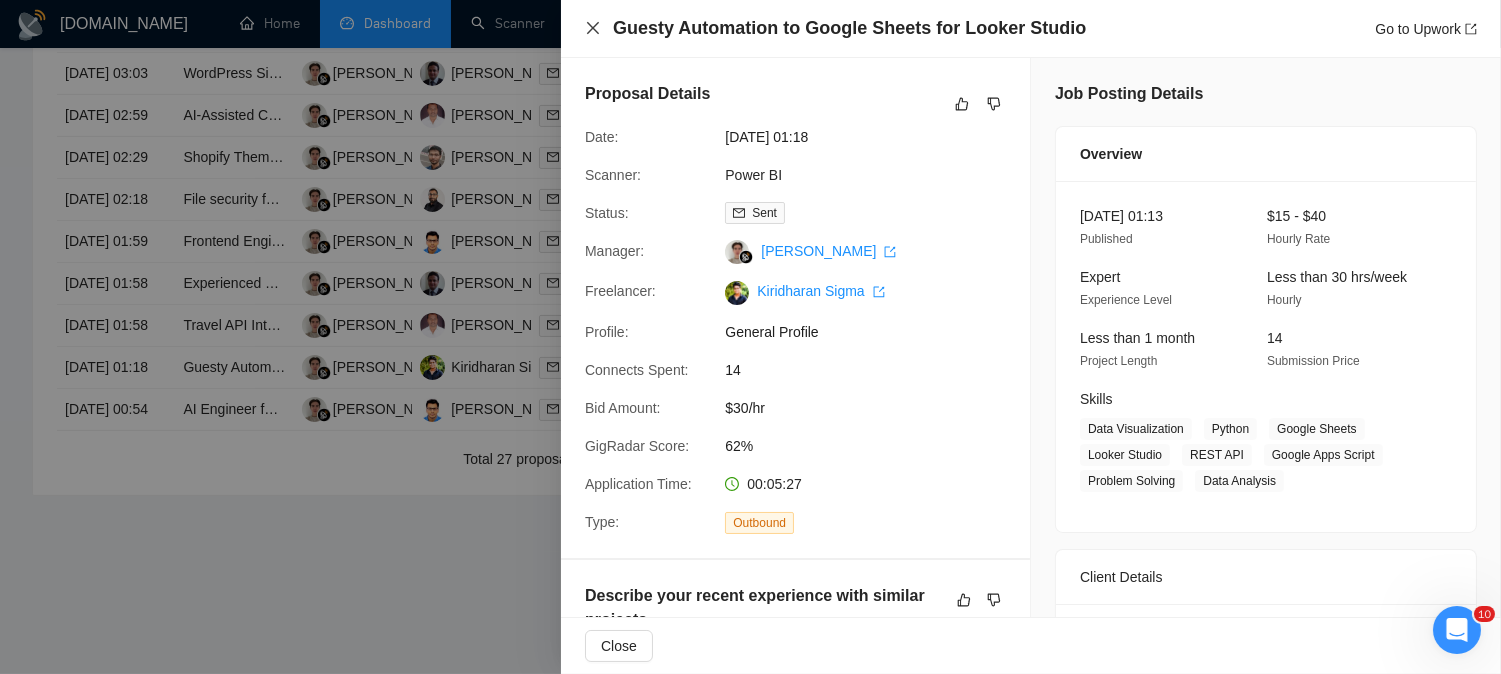 click 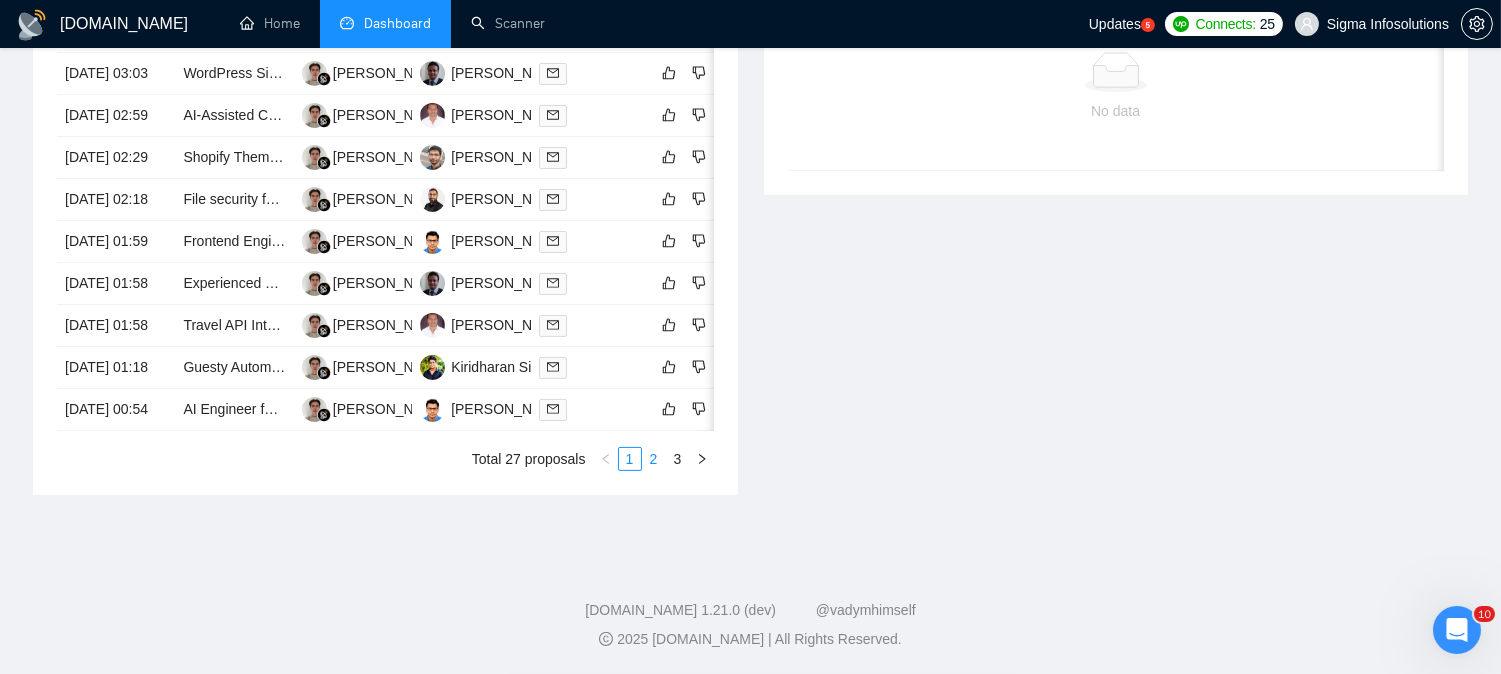 click on "2" at bounding box center (654, 459) 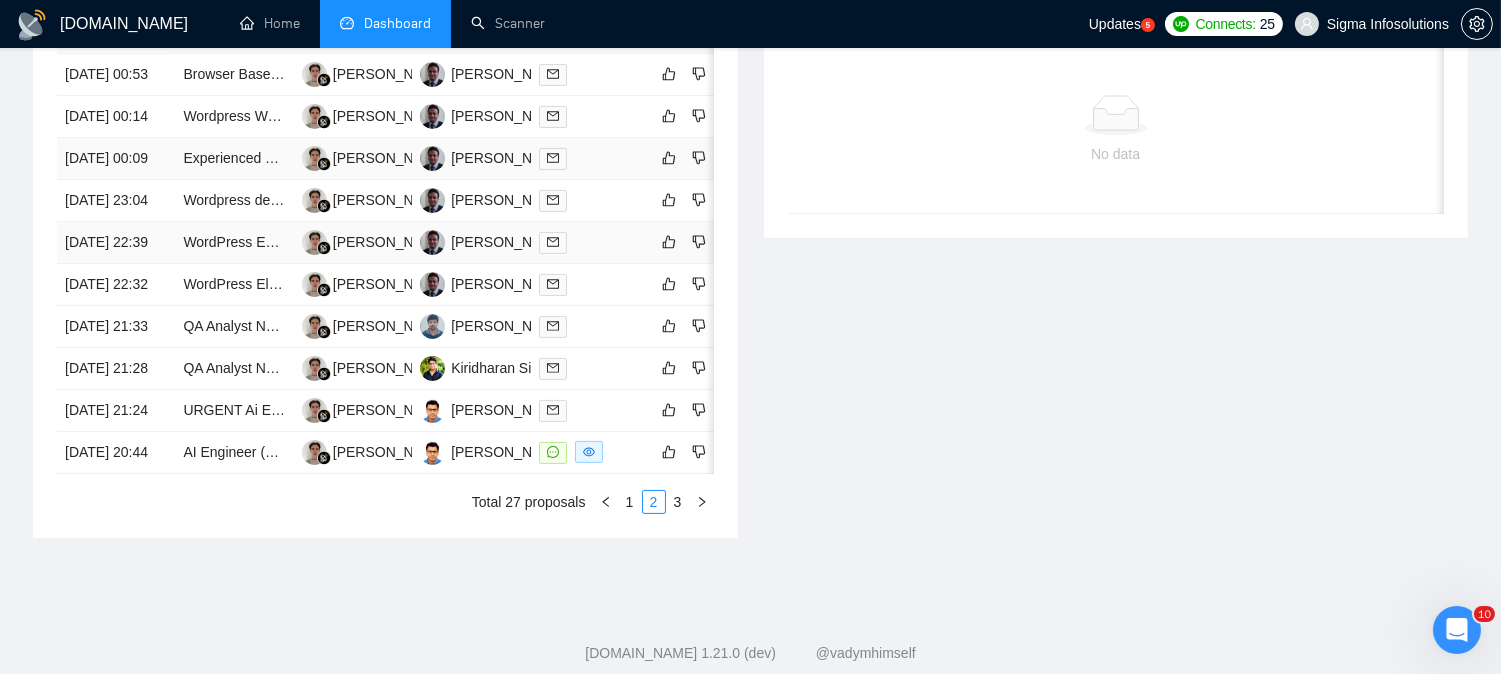 scroll, scrollTop: 555, scrollLeft: 0, axis: vertical 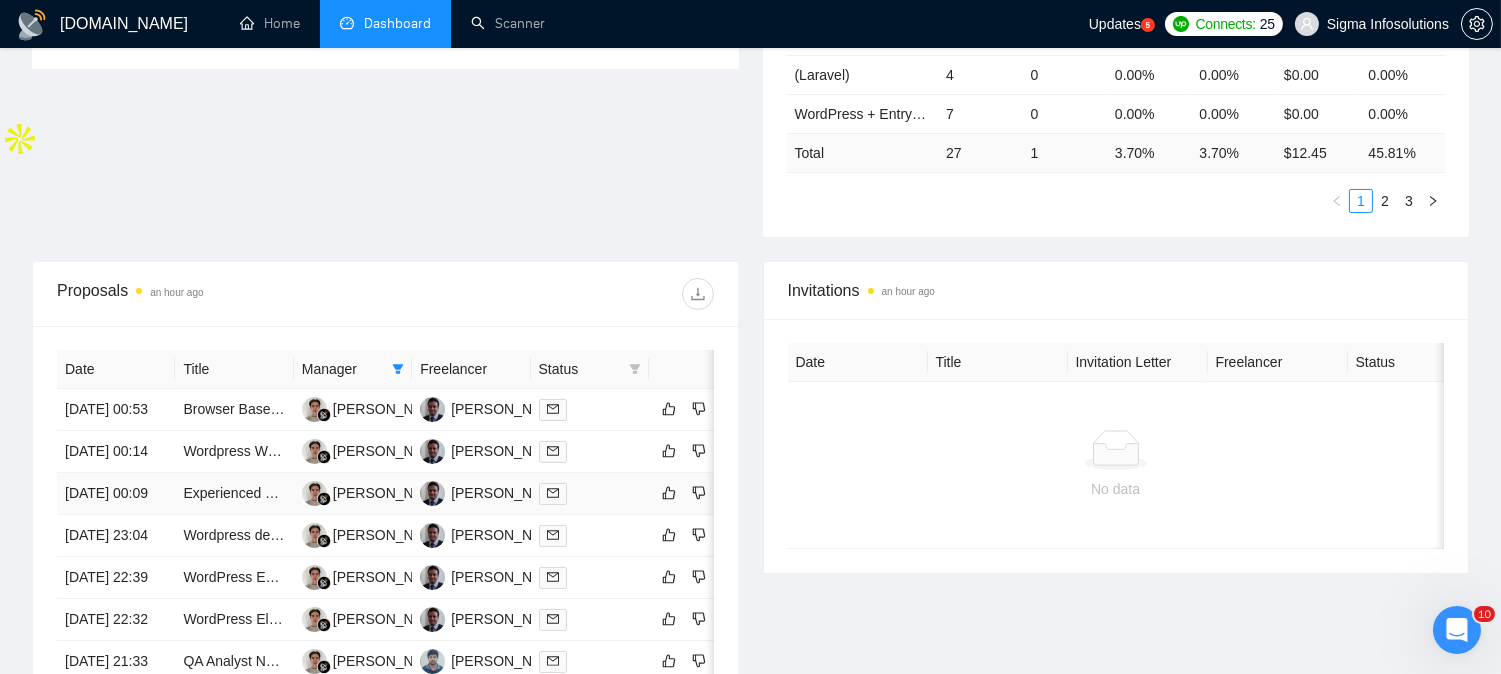 type 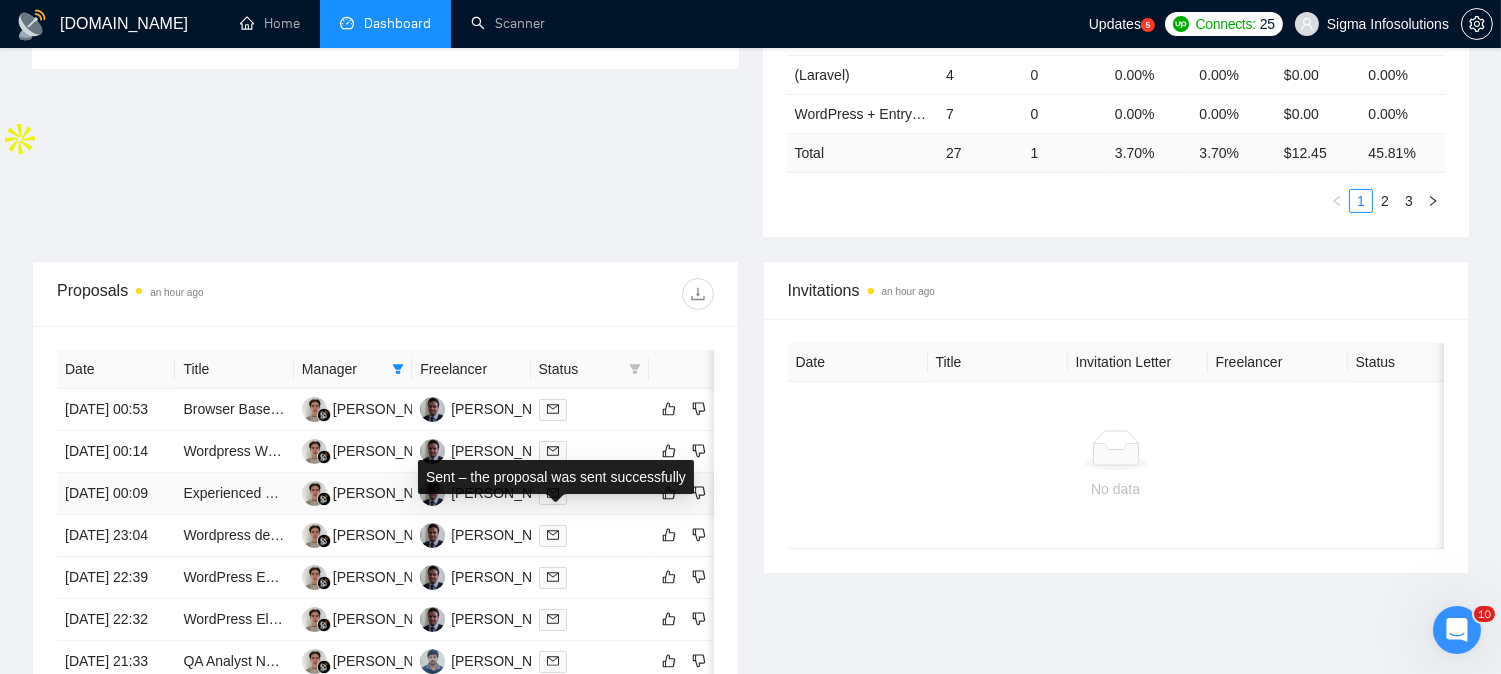 click 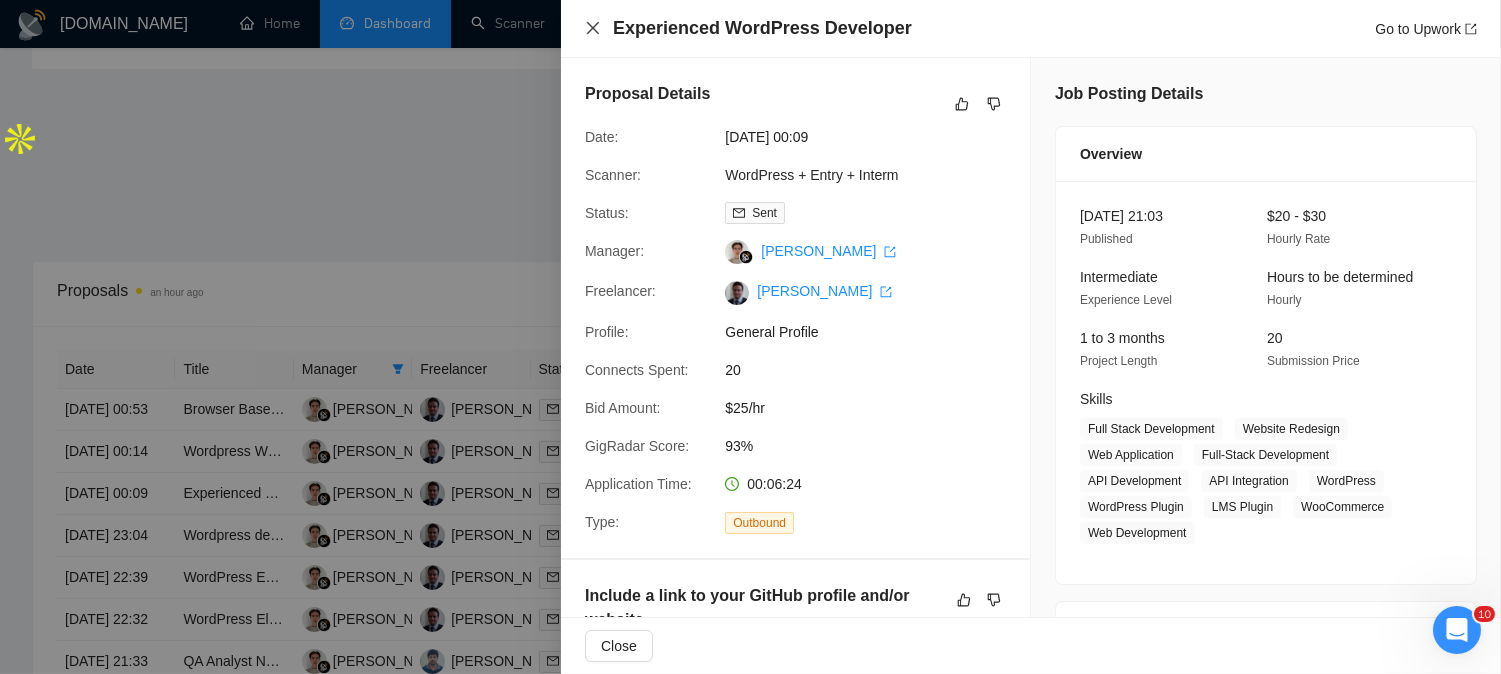 click 